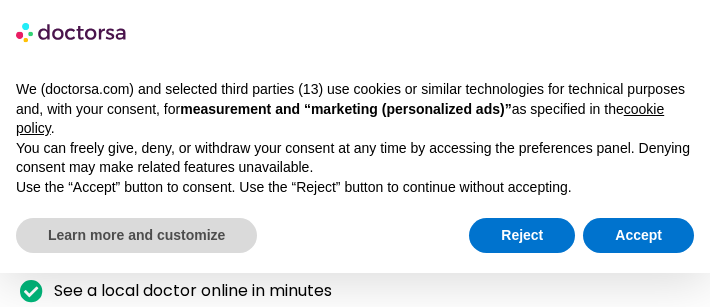 scroll, scrollTop: 0, scrollLeft: 0, axis: both 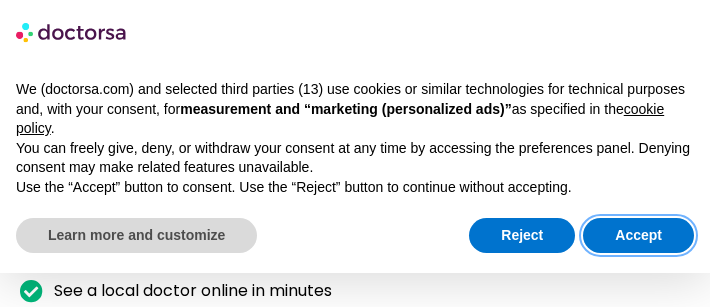 click on "Accept" at bounding box center [638, 236] 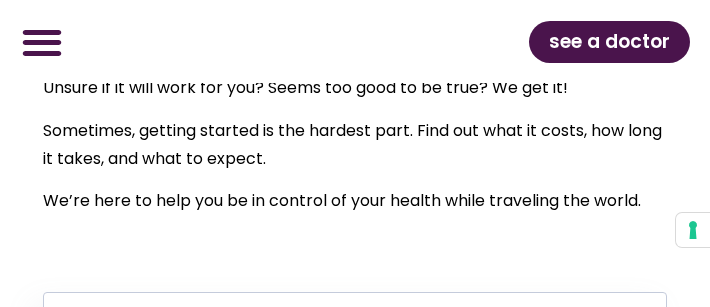 scroll, scrollTop: 7825, scrollLeft: 0, axis: vertical 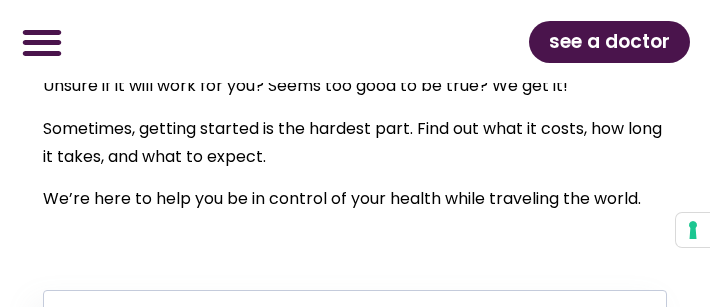 click 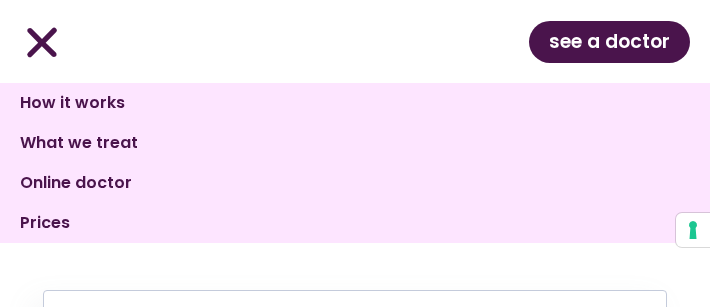 click on "Do doctors speak English?
All Doctorsa physicians are fluent in English, and each one is carefully verified for language proficiency to ensure seamless communication.
How does it work?
Complete the  intake form  and confirm your request through WhatsApp or text. You’ll quickly get different visit options from available doctors. Pick the one you like and proceed to online payment. Video visits are browser-based, so no apps are needed. Click the link you’ll receive to start your video visit in your browser. After the consultation, expect to receive an email from the doctor within a few minutes. Show it or print it for medication purchase at the pharmacy of your choice." at bounding box center (355, 961) 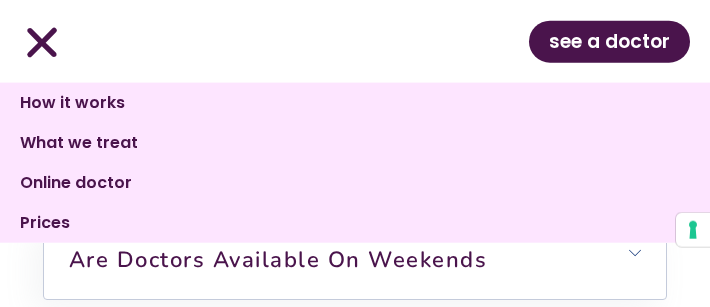 scroll, scrollTop: 8234, scrollLeft: 0, axis: vertical 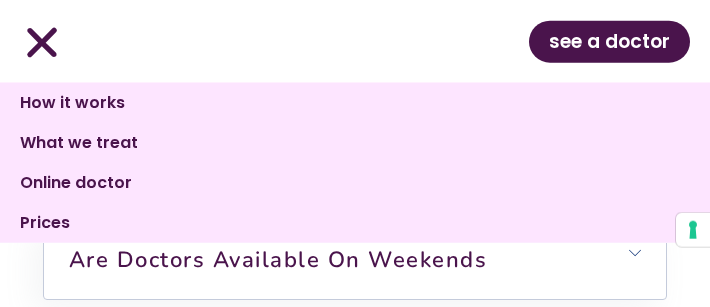 click 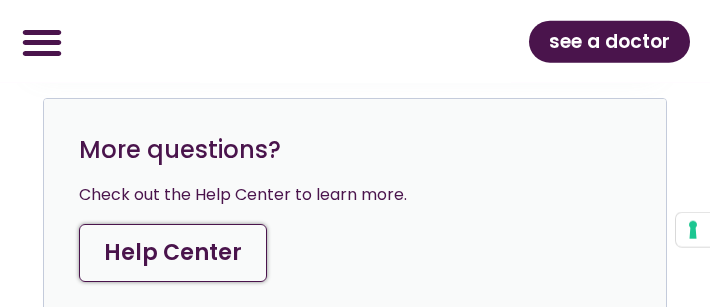scroll, scrollTop: 9205, scrollLeft: 0, axis: vertical 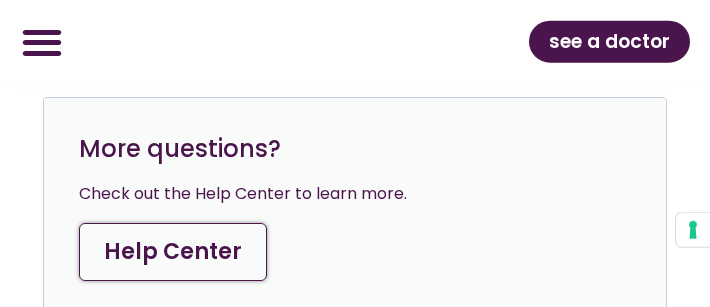 click on "Help Center" at bounding box center [173, 252] 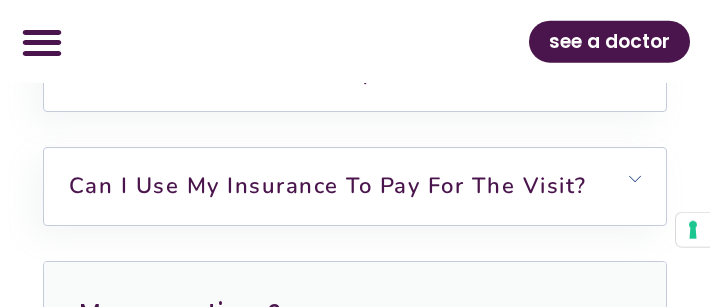 scroll, scrollTop: 9042, scrollLeft: 0, axis: vertical 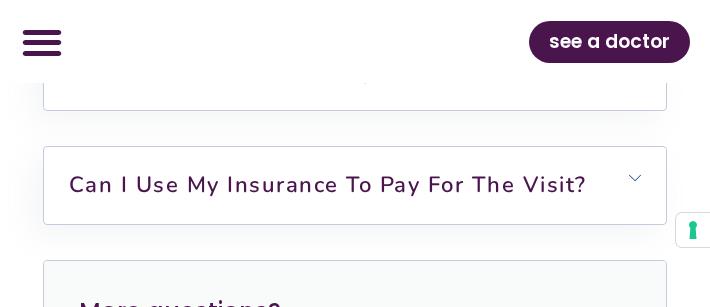 click on "How Doctorsa protects my health information?" at bounding box center [340, 72] 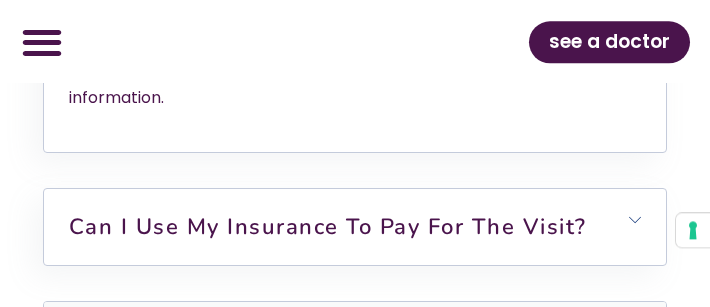 scroll, scrollTop: 9252, scrollLeft: 0, axis: vertical 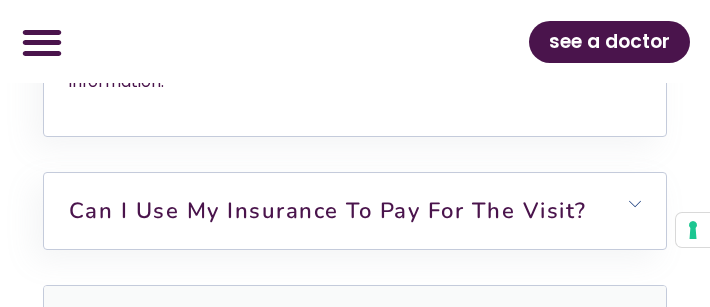 click on "Can I use my insurance to pay for the visit?" at bounding box center (328, 211) 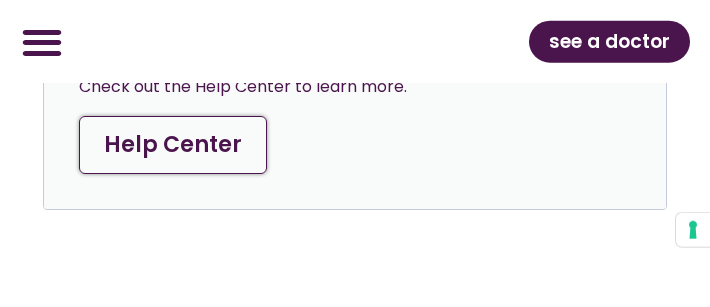 scroll, scrollTop: 9881, scrollLeft: 0, axis: vertical 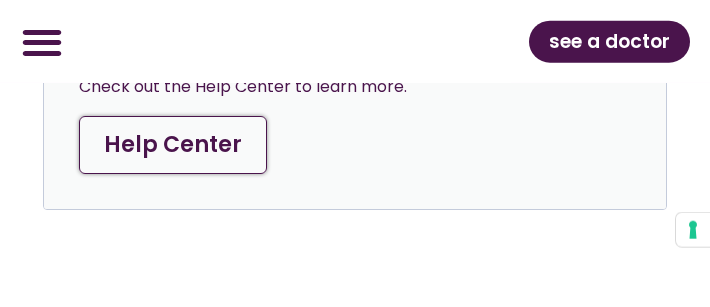 click on "Help Center" at bounding box center [173, 145] 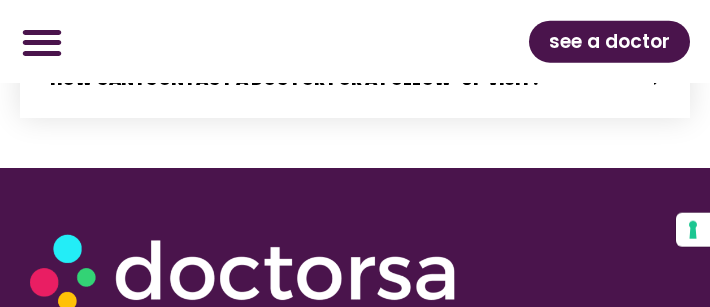 scroll, scrollTop: 4645, scrollLeft: 0, axis: vertical 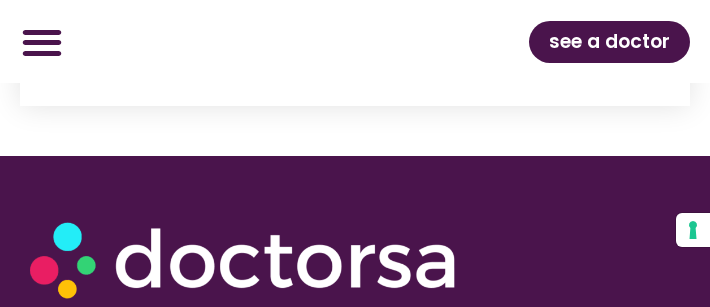 click at bounding box center (340, 258) 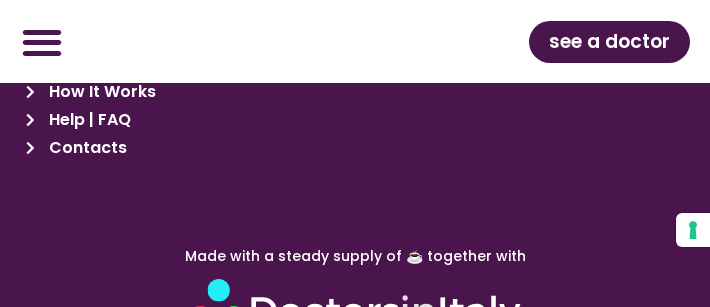 scroll, scrollTop: 5532, scrollLeft: 0, axis: vertical 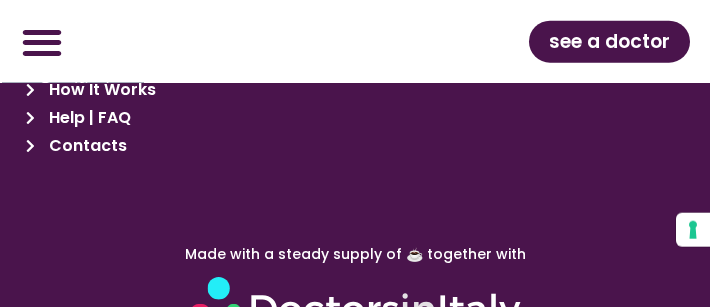 click at bounding box center [355, 309] 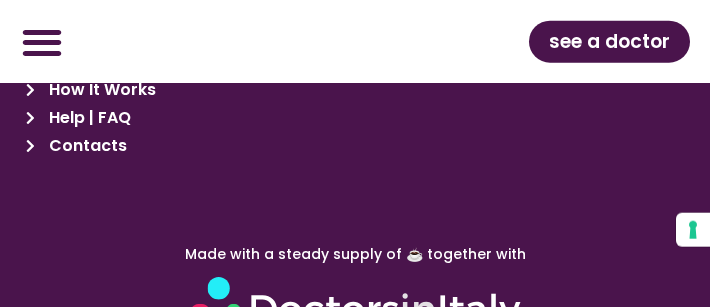 click at bounding box center (355, 309) 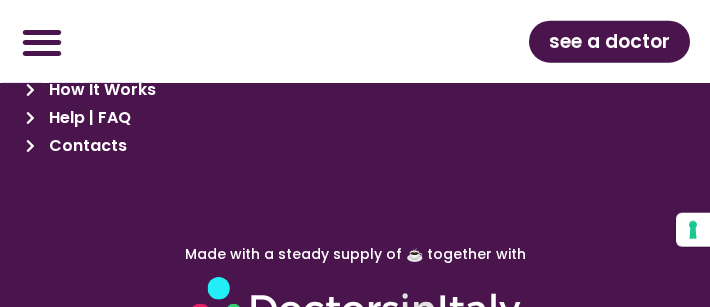 click at bounding box center [355, 309] 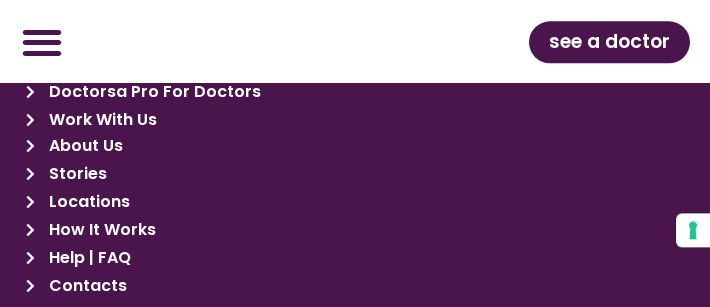 scroll, scrollTop: 5390, scrollLeft: 0, axis: vertical 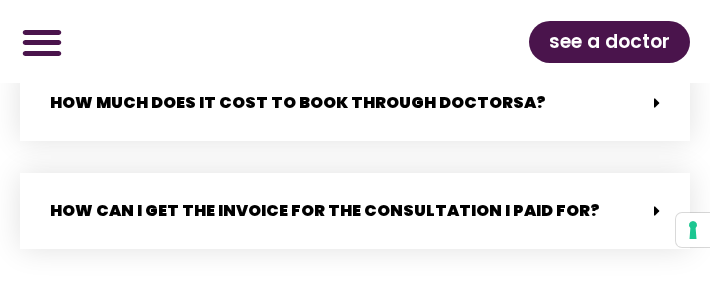 click at bounding box center [657, 211] 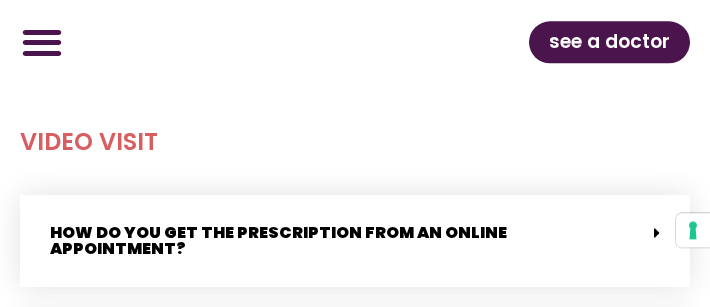 scroll, scrollTop: 2050, scrollLeft: 0, axis: vertical 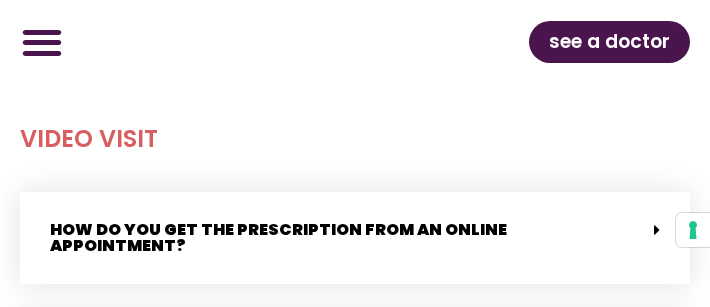 click on "How do you get the prescription from an online appointment?" at bounding box center (278, 237) 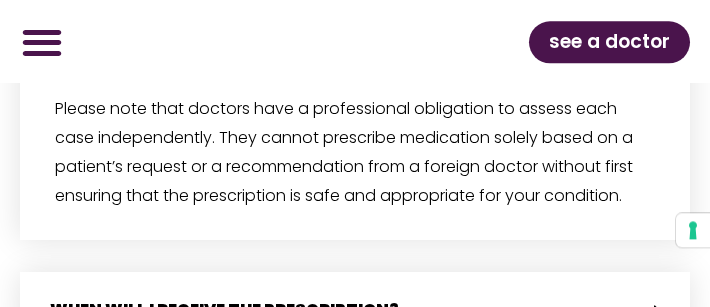 scroll, scrollTop: 2448, scrollLeft: 0, axis: vertical 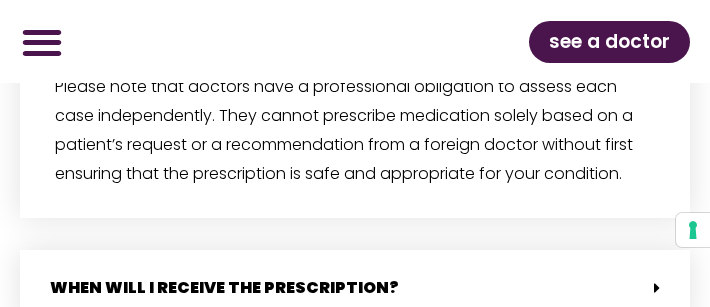 click on "When will i receive the prescription?" at bounding box center (355, 288) 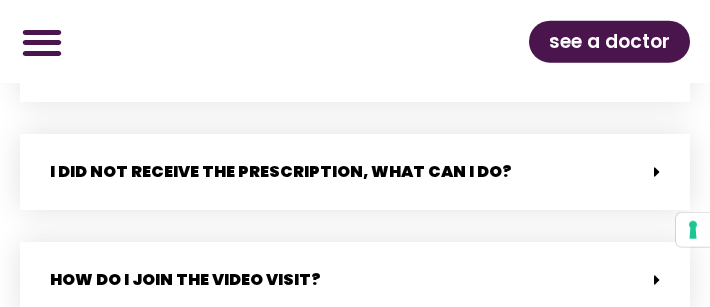 scroll, scrollTop: 2777, scrollLeft: 0, axis: vertical 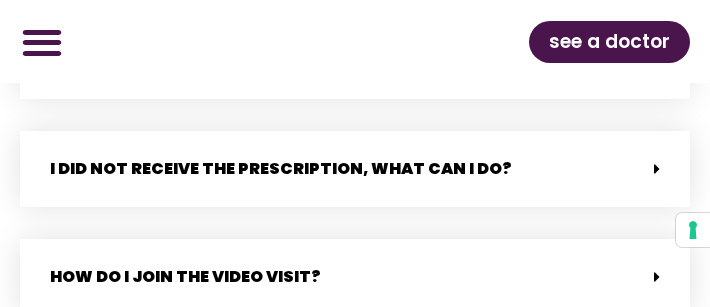 click on "I did not receive the prescription, what can i do?" at bounding box center [355, 169] 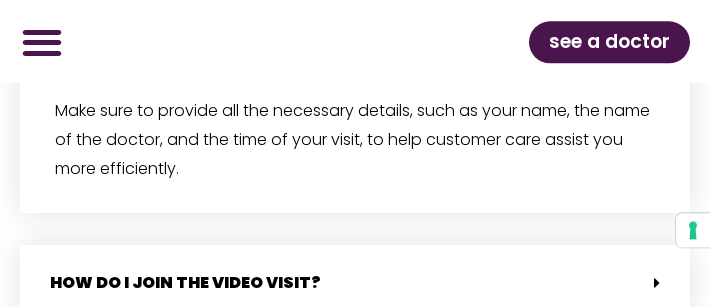 scroll, scrollTop: 3240, scrollLeft: 0, axis: vertical 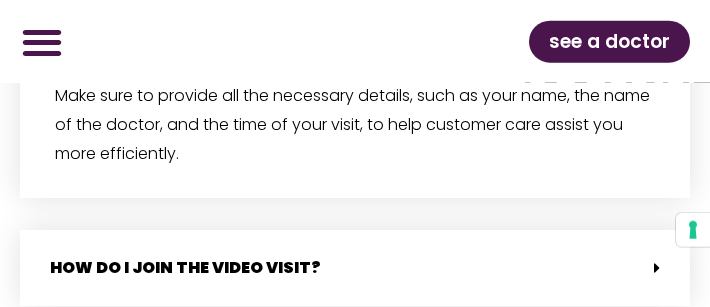 click on "How do I join the video visit?" at bounding box center [355, 268] 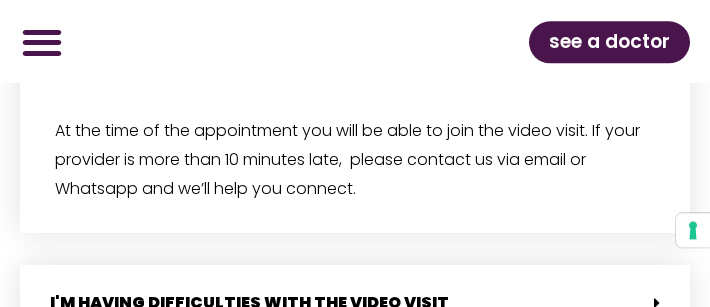 scroll, scrollTop: 3927, scrollLeft: 0, axis: vertical 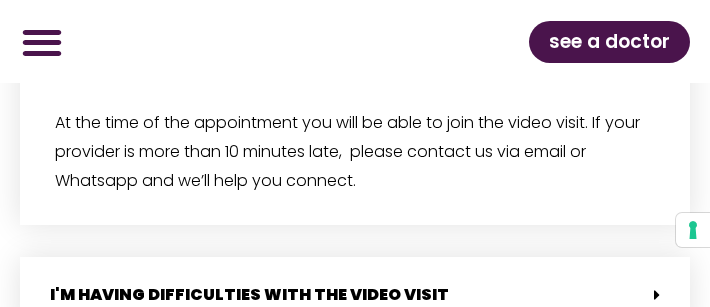 click on "I'm having difficulties with the video visit" at bounding box center [355, 295] 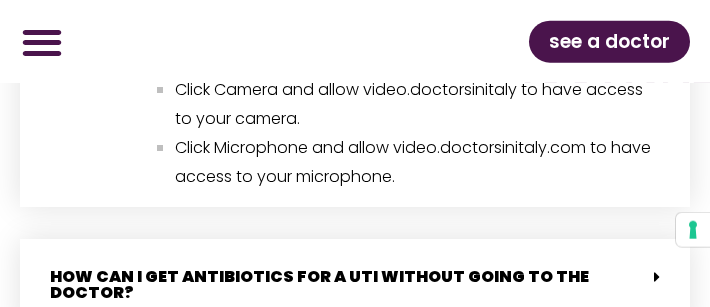 scroll, scrollTop: 4805, scrollLeft: 0, axis: vertical 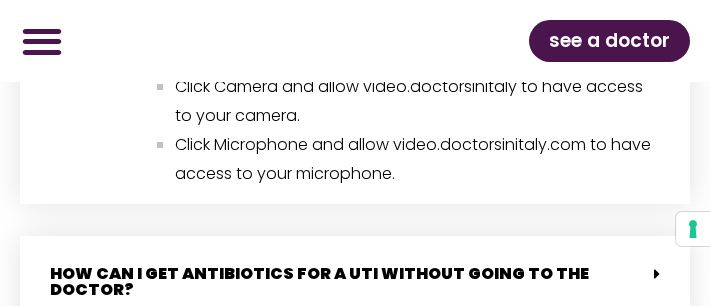 click on "How can I get antibiotics for a UTI without going to the doctor?" at bounding box center (319, 282) 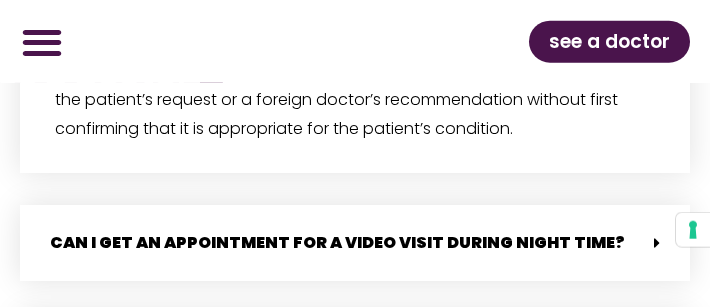 scroll, scrollTop: 5308, scrollLeft: 0, axis: vertical 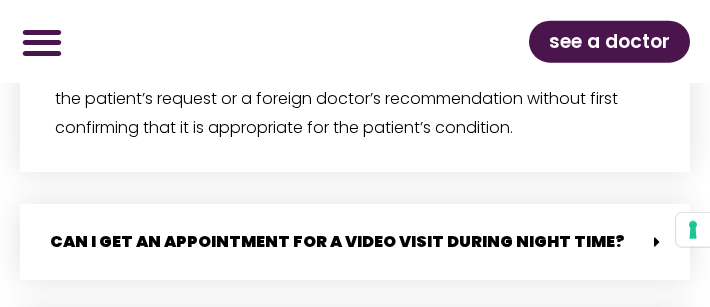 click on "Can I get an appointment for a video visit during night time?" at bounding box center [337, 241] 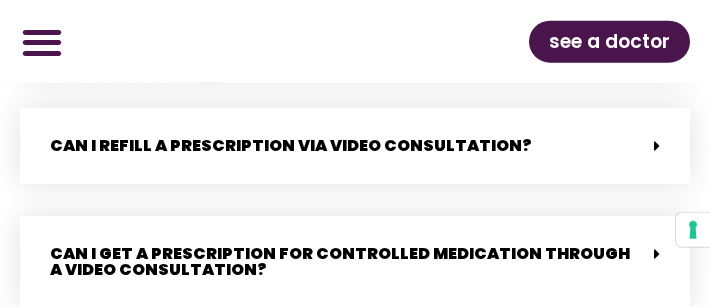 scroll, scrollTop: 5617, scrollLeft: 0, axis: vertical 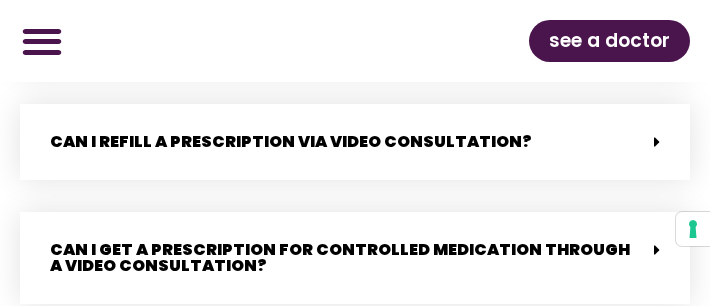 click on "Can I get a prescription for controlled medication through a video consultation?" at bounding box center [340, 258] 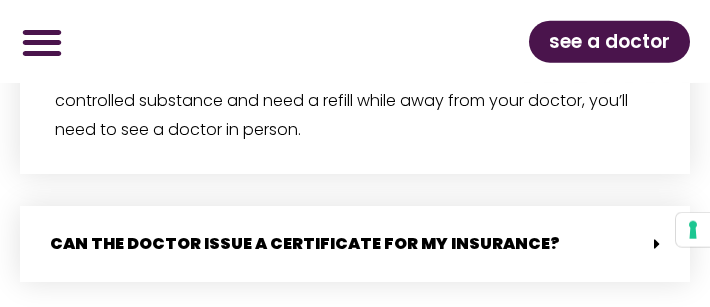 scroll, scrollTop: 5909, scrollLeft: 0, axis: vertical 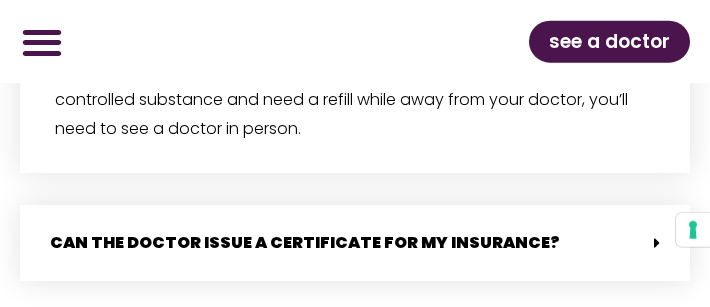 click on "Can the doctor issue a certificate for my insurance?" at bounding box center (355, 243) 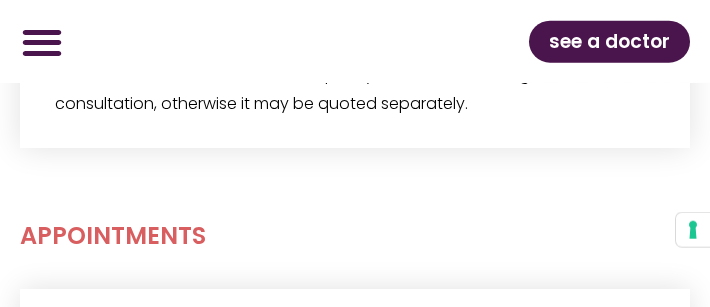 scroll, scrollTop: 6245, scrollLeft: 0, axis: vertical 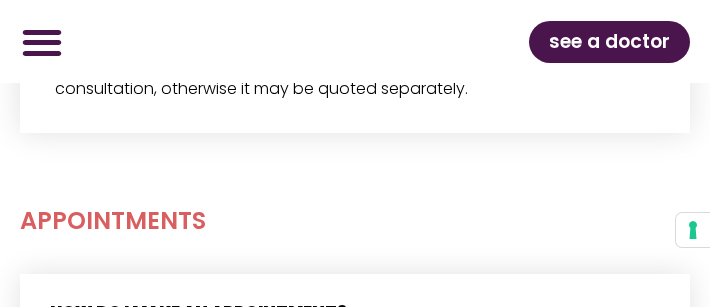 click on "How do I make an appointment?" at bounding box center [355, 312] 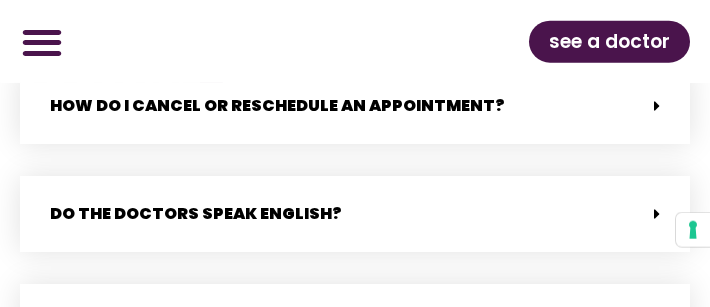 scroll, scrollTop: 6993, scrollLeft: 0, axis: vertical 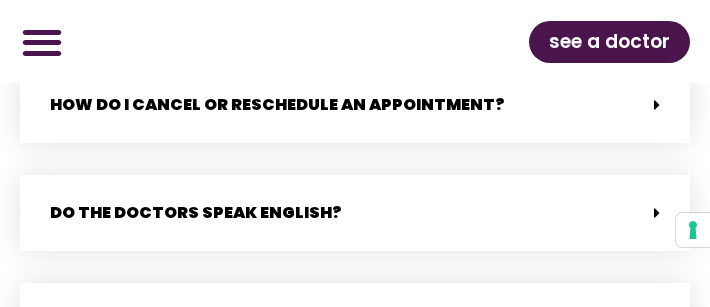 click on "Do you have doctors in my area?" at bounding box center (355, 321) 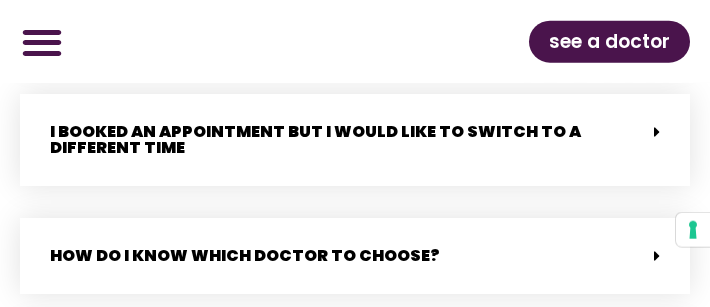 scroll, scrollTop: 7417, scrollLeft: 0, axis: vertical 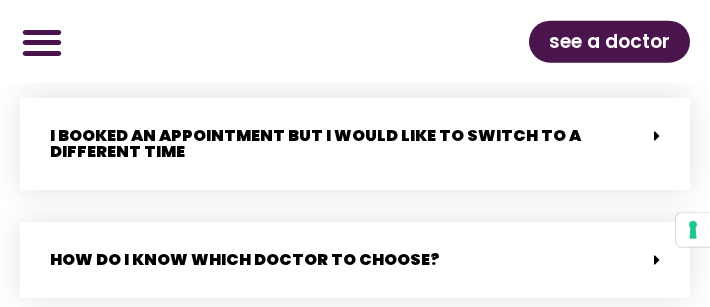click on "How do I know which doctor to choose?" at bounding box center (355, 260) 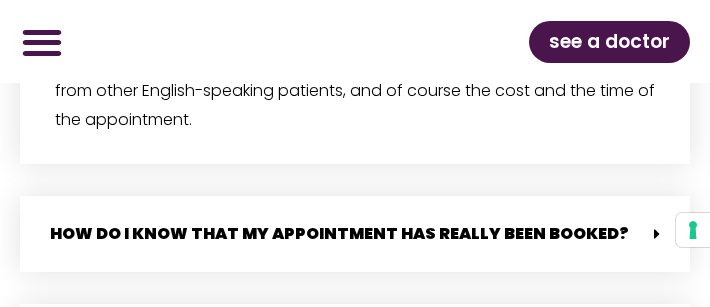 scroll, scrollTop: 7779, scrollLeft: 0, axis: vertical 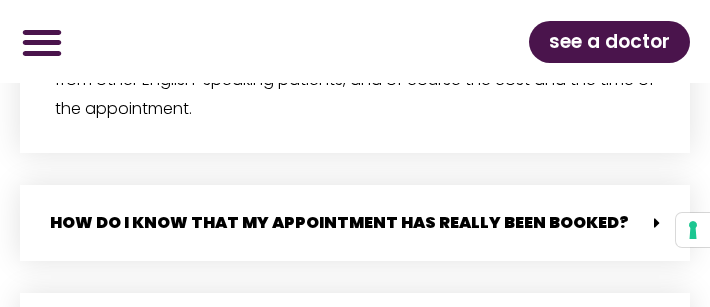 click on "How do I know that my appointment has really been booked?" at bounding box center (339, 222) 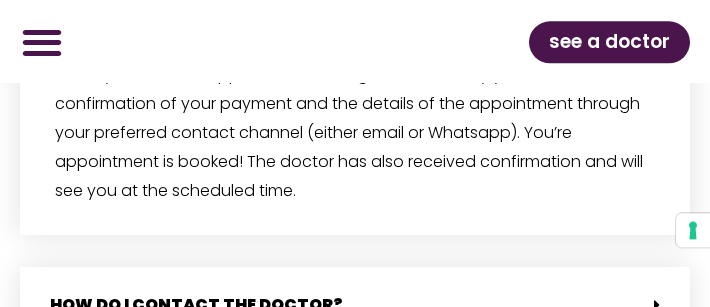 click on "How do I contact the doctor?" at bounding box center [355, 305] 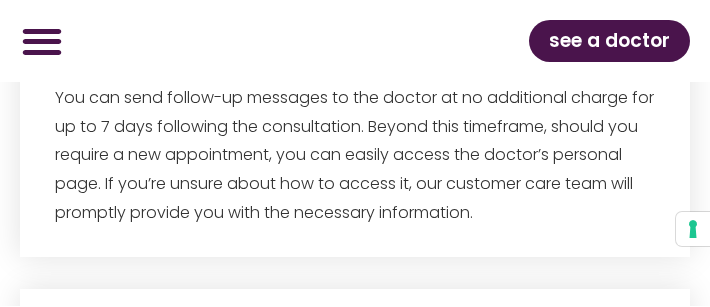 click on "How will the doctor know what I need from the visit?" at bounding box center (355, 328) 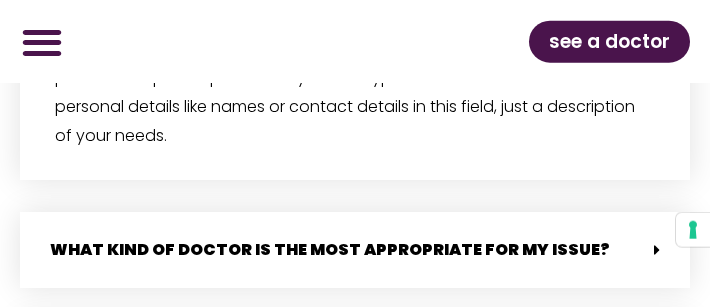 scroll, scrollTop: 8700, scrollLeft: 0, axis: vertical 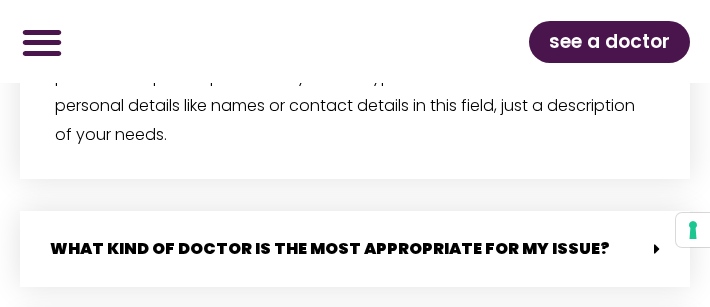 click on "What kind of doctor is the most appropriate for my issue?" at bounding box center [330, 248] 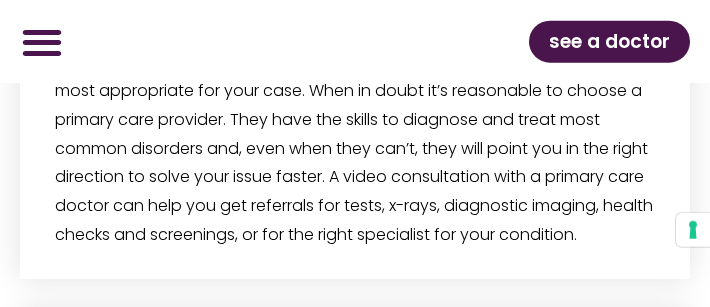 scroll, scrollTop: 8958, scrollLeft: 0, axis: vertical 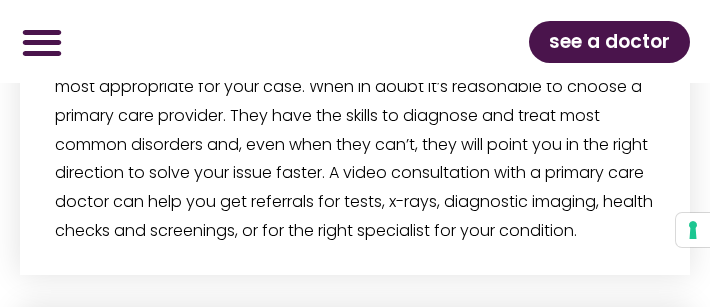 click on "Can I choose sex or age of the provider?" at bounding box center [355, 345] 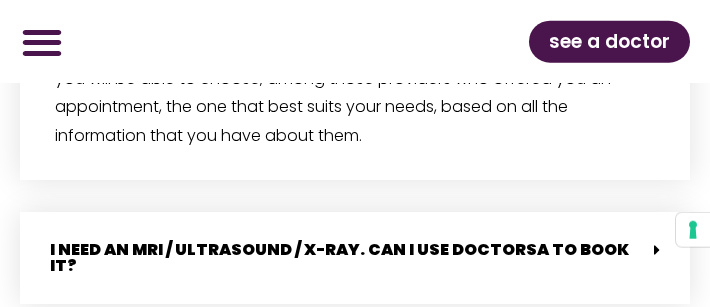 scroll, scrollTop: 9387, scrollLeft: 0, axis: vertical 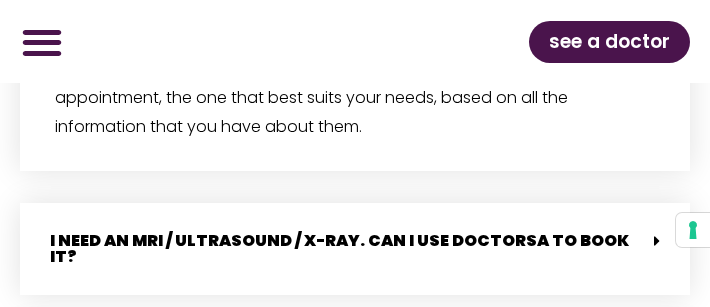click on "Can I see a medical specialist without a referral?" at bounding box center (355, 365) 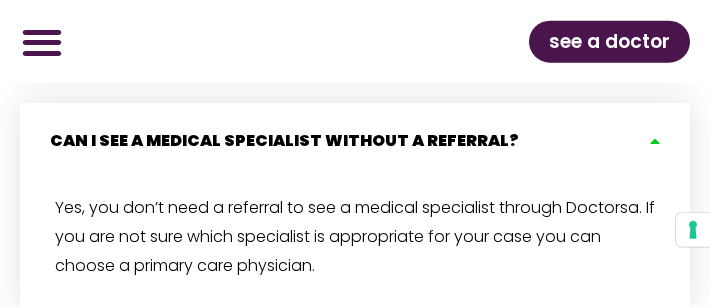 scroll, scrollTop: 9613, scrollLeft: 0, axis: vertical 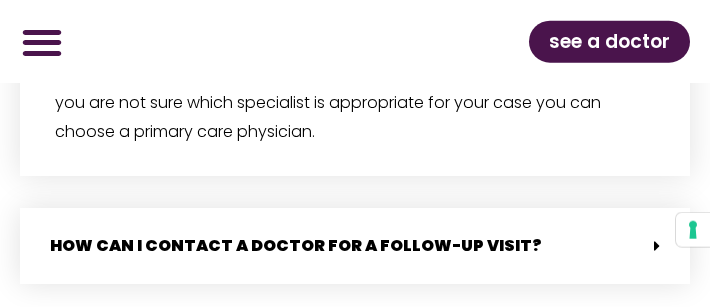 click on "How can I contact a doctor for a follow-up visit?" at bounding box center (355, 246) 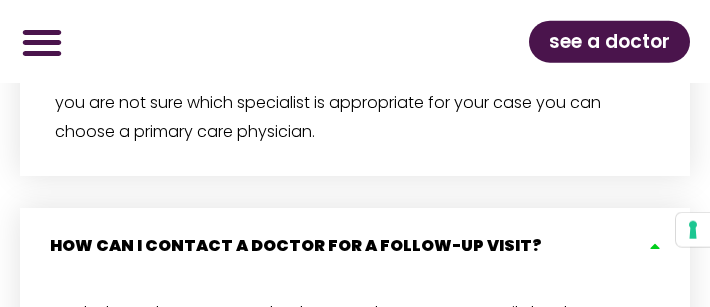 click on "see a doctor" at bounding box center (609, 42) 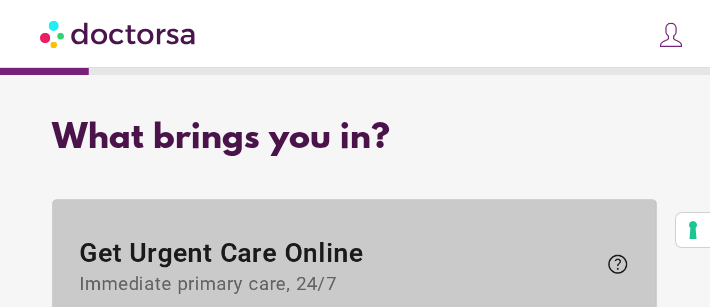 scroll, scrollTop: 0, scrollLeft: 0, axis: both 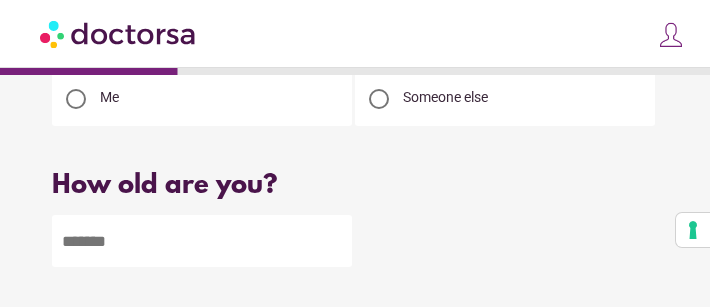 click at bounding box center (202, 241) 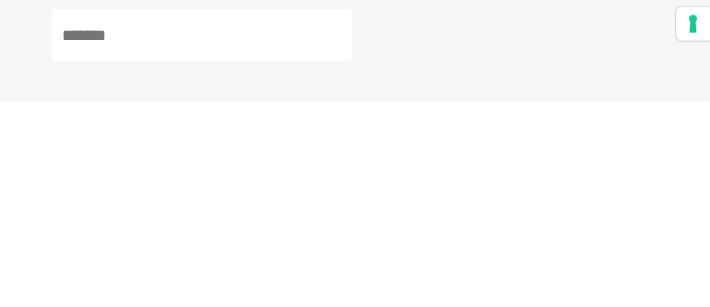 type on "**" 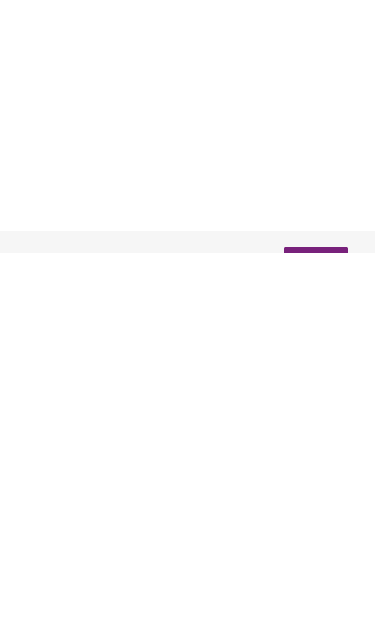 scroll, scrollTop: 0, scrollLeft: 0, axis: both 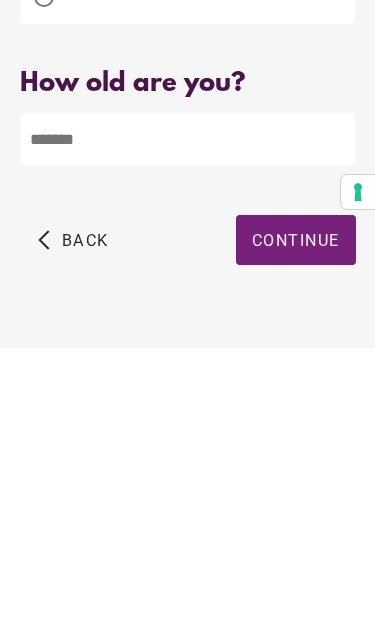 click on "Continue" at bounding box center [296, 516] 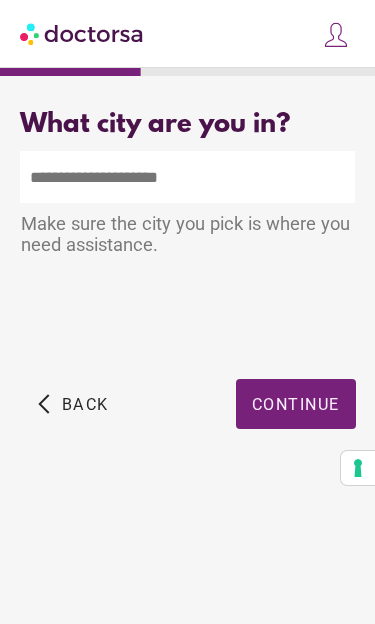 click at bounding box center (187, 177) 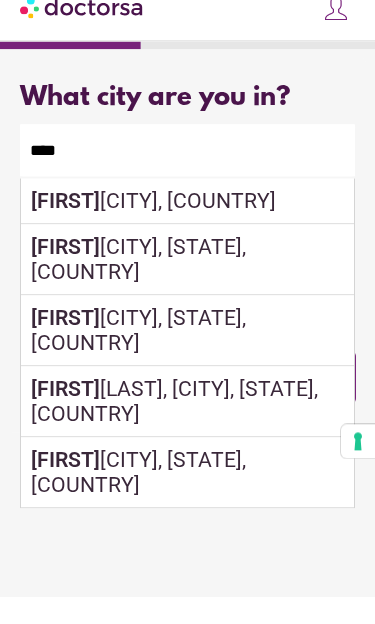 click on "Flor ence, Italy" at bounding box center [187, 228] 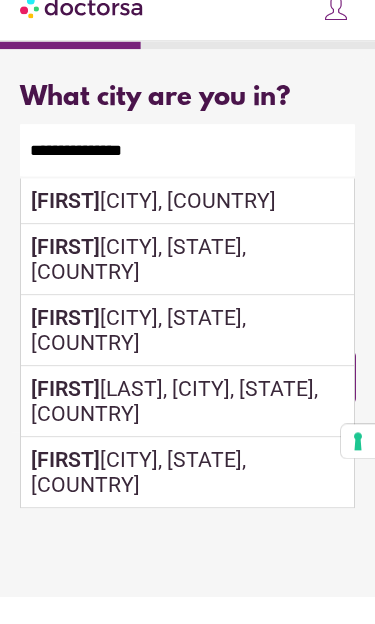 scroll, scrollTop: 27, scrollLeft: 0, axis: vertical 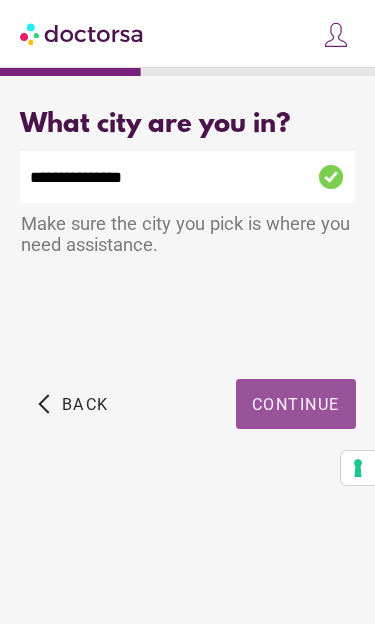 click on "Continue" at bounding box center (296, 404) 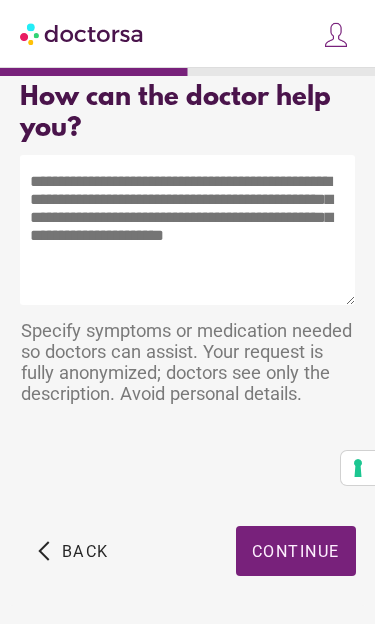 click at bounding box center [187, 230] 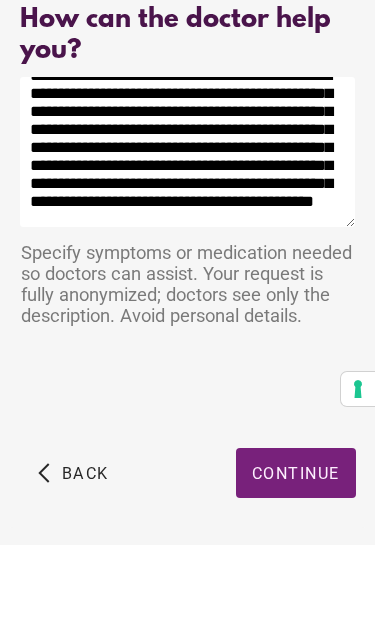scroll, scrollTop: 94, scrollLeft: 0, axis: vertical 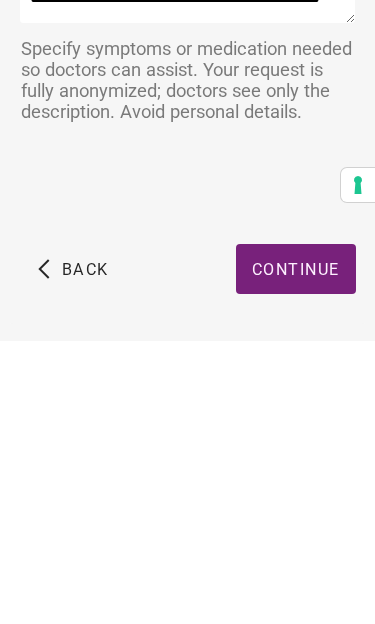 click on "Continue" at bounding box center [296, 552] 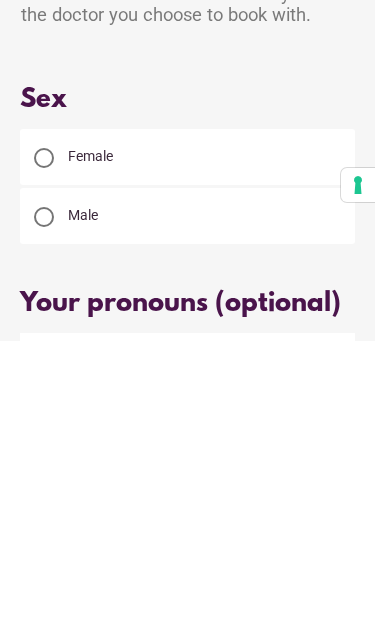 scroll, scrollTop: 0, scrollLeft: 0, axis: both 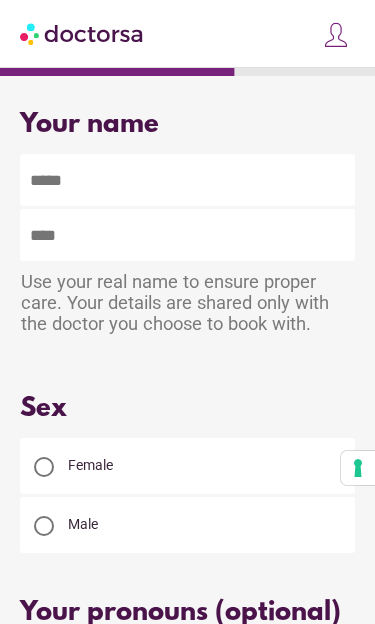 click at bounding box center (187, 180) 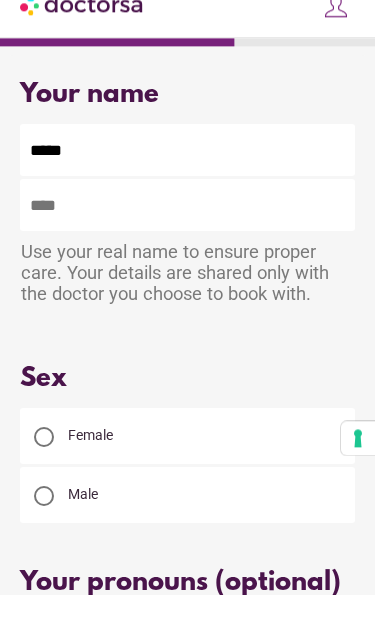 type on "*****" 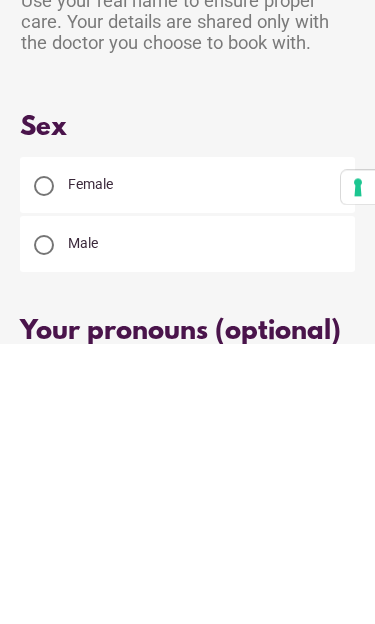 type on "*******" 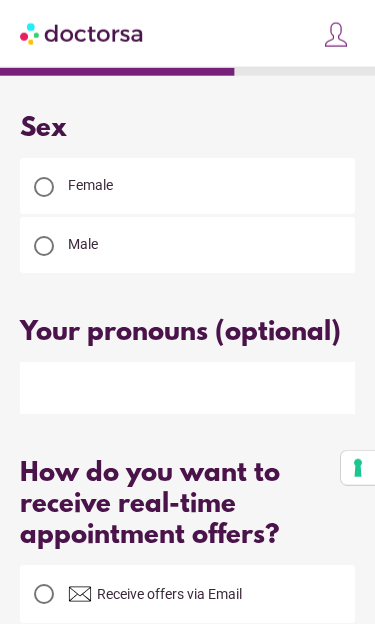 click at bounding box center (44, 187) 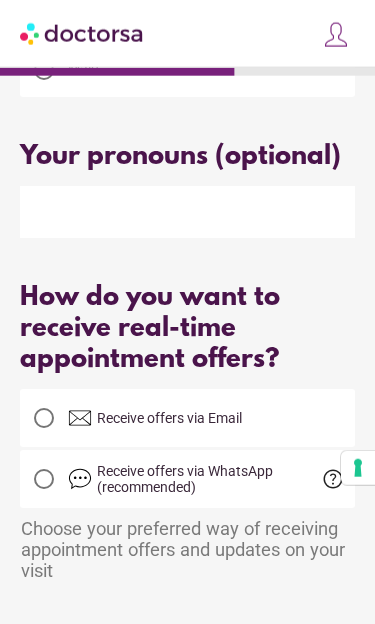 scroll, scrollTop: 457, scrollLeft: 0, axis: vertical 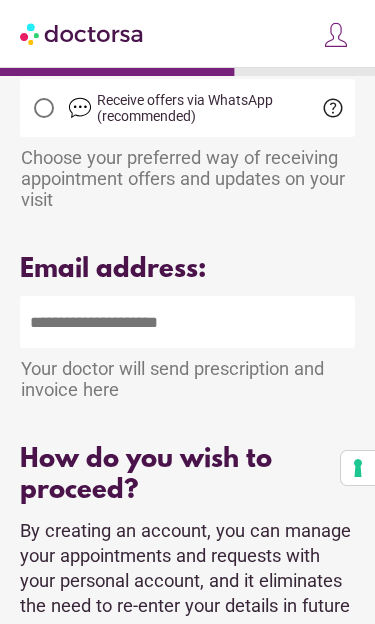 click at bounding box center (187, 322) 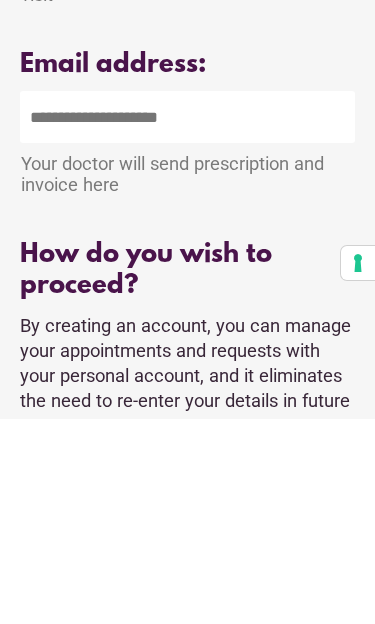 type on "**********" 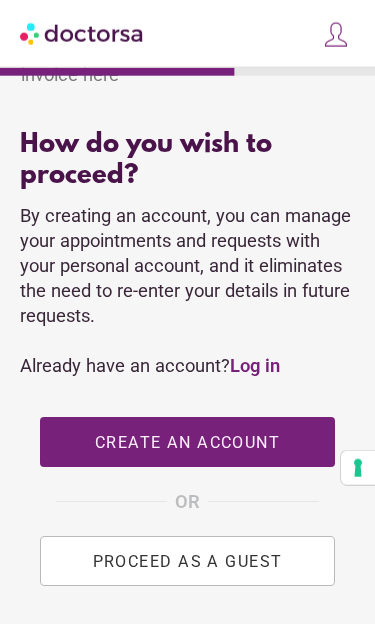 scroll, scrollTop: 1154, scrollLeft: 0, axis: vertical 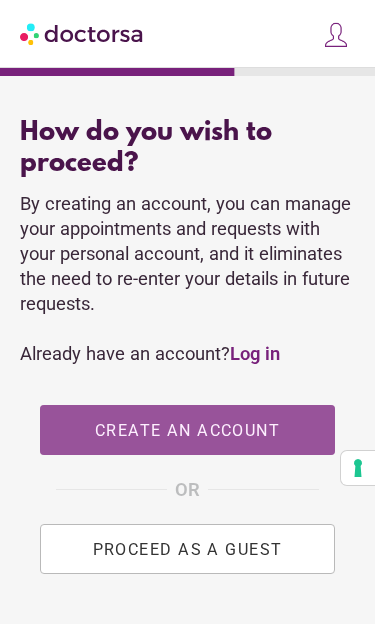 click on "Create an account" at bounding box center [187, 430] 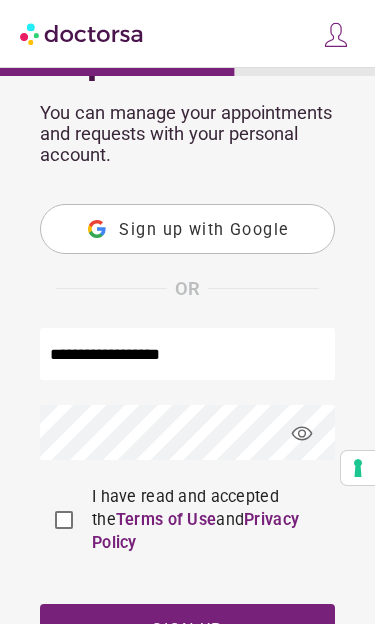 scroll, scrollTop: 226, scrollLeft: 0, axis: vertical 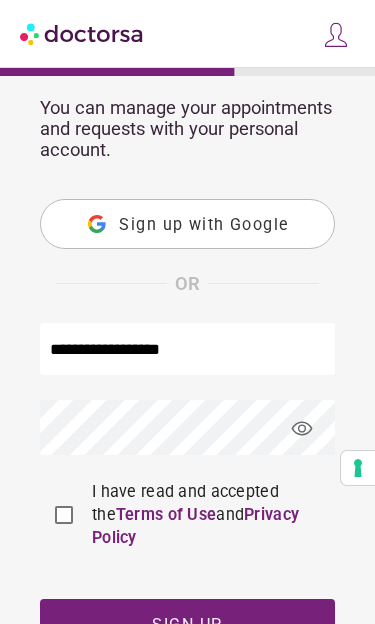 click on "Sign up with Google" at bounding box center [204, 223] 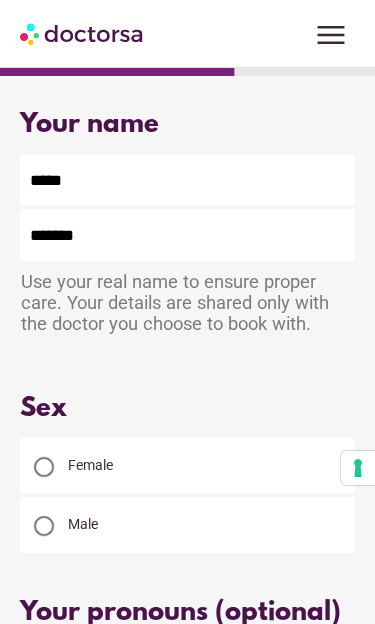 scroll, scrollTop: 0, scrollLeft: 0, axis: both 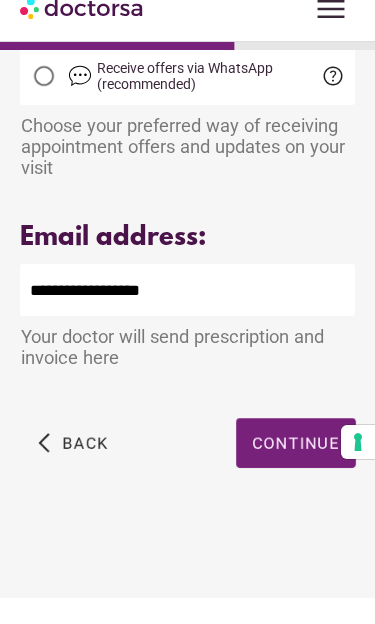 click on "Continue" at bounding box center (296, 469) 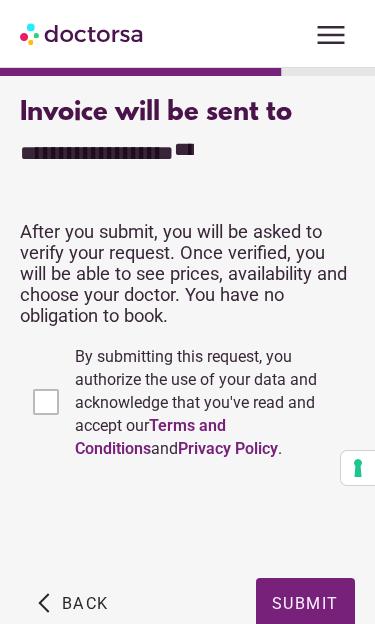 scroll, scrollTop: 999, scrollLeft: 0, axis: vertical 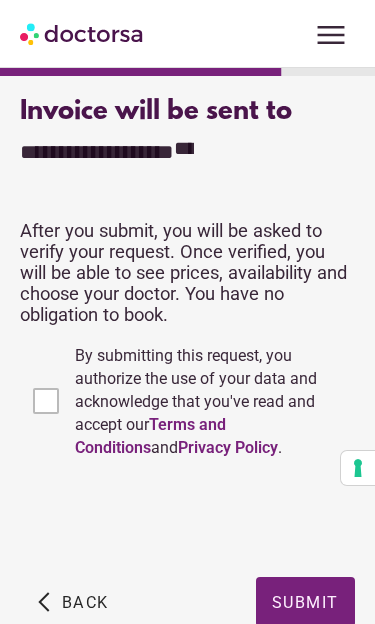 click on "Submit" at bounding box center (305, 601) 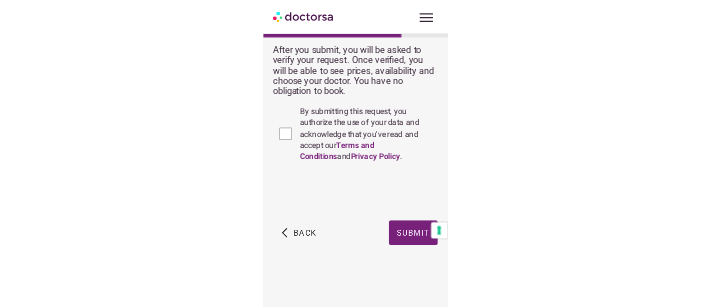 scroll, scrollTop: 712, scrollLeft: 0, axis: vertical 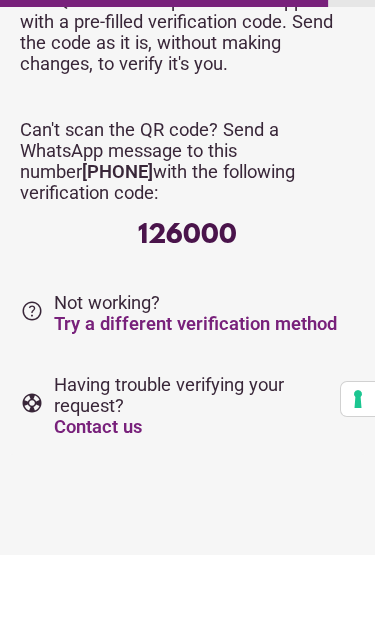click on "Contact us" at bounding box center (98, 495) 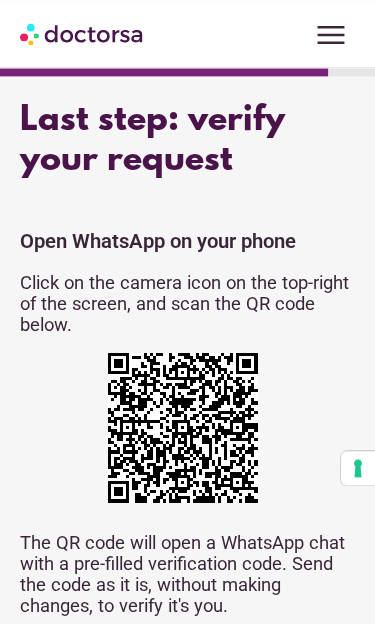 scroll, scrollTop: 0, scrollLeft: 0, axis: both 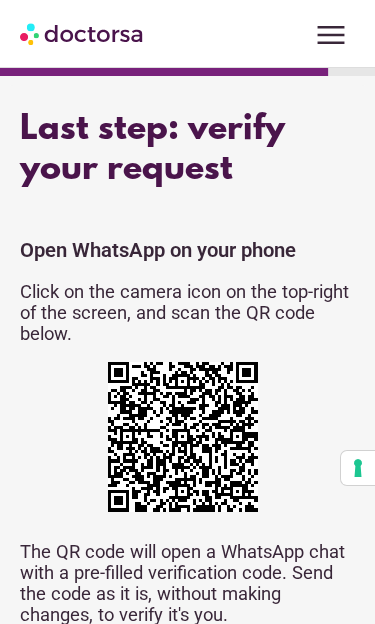 click on "menu" at bounding box center [331, 35] 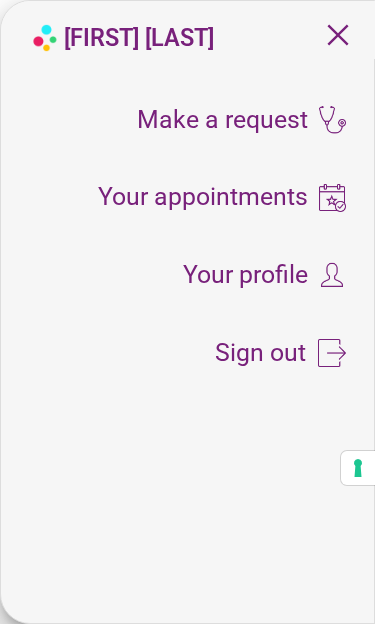 click on "Your profile" at bounding box center [245, 275] 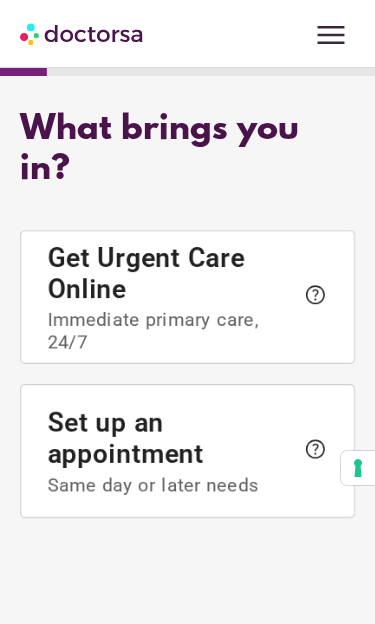 scroll, scrollTop: 0, scrollLeft: 0, axis: both 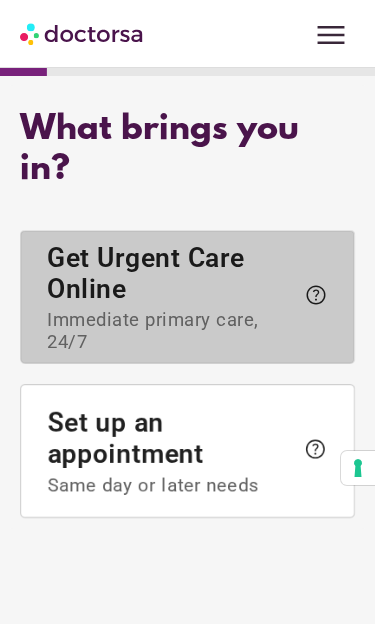 click on "help" at bounding box center [311, 297] 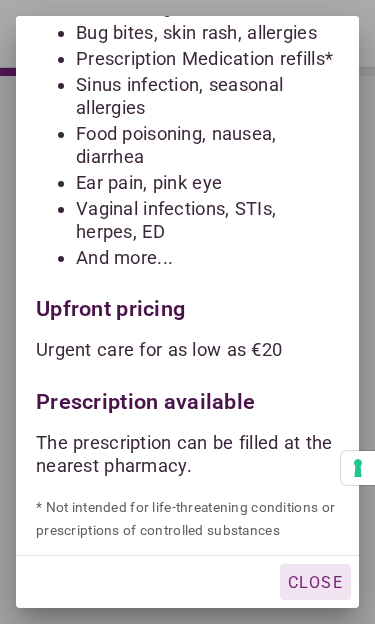 scroll, scrollTop: 201, scrollLeft: 0, axis: vertical 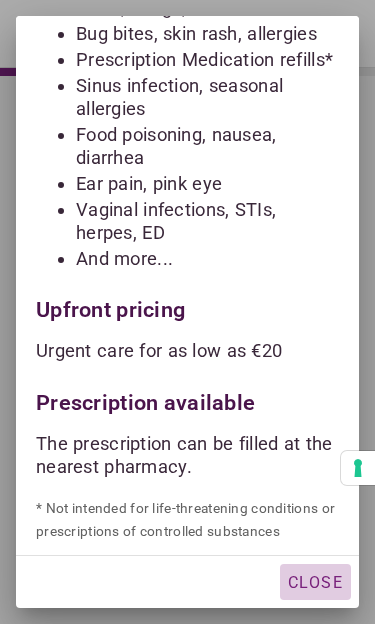 click on "Close" at bounding box center (315, 582) 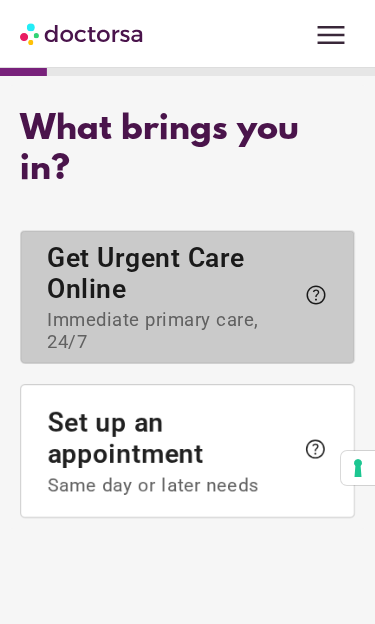 click on "Get Urgent Care Online
Immediate primary care, 24/7" at bounding box center (170, 297) 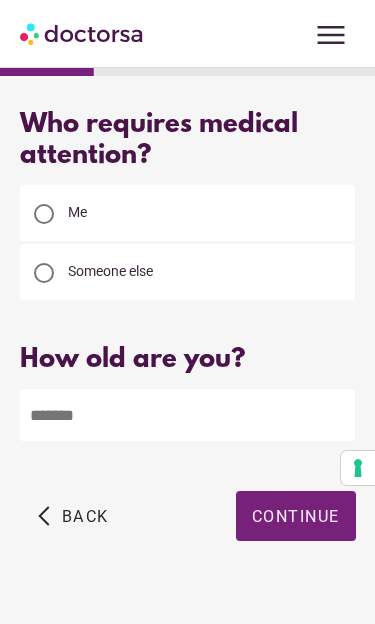 click at bounding box center (187, 415) 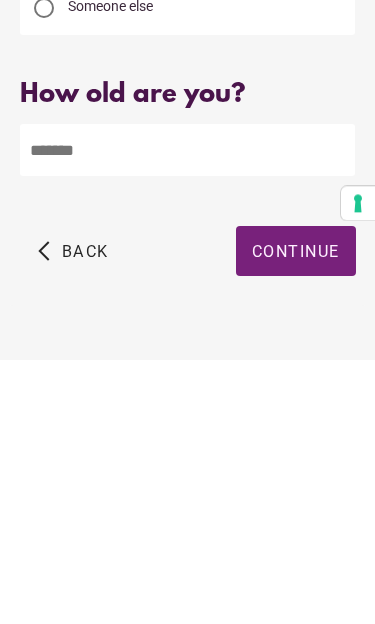 type on "*" 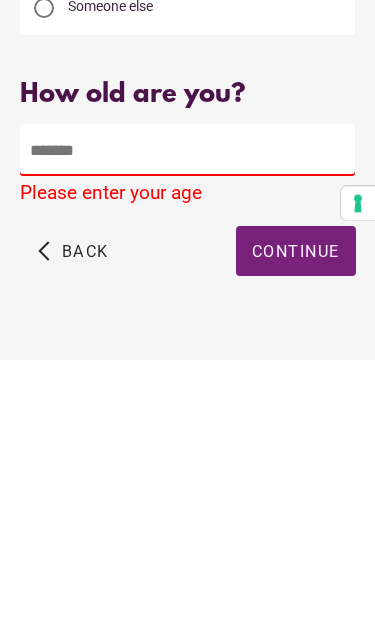 type on "**" 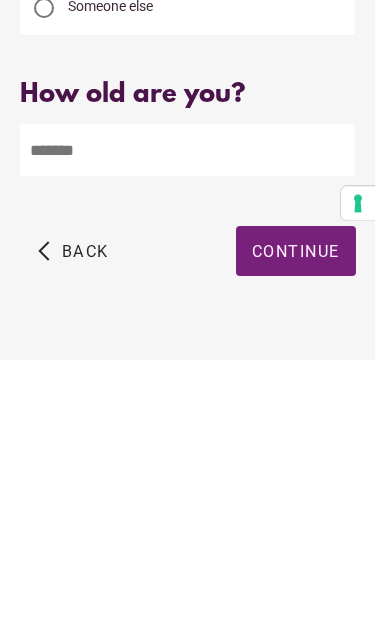 click on "Continue" at bounding box center (296, 516) 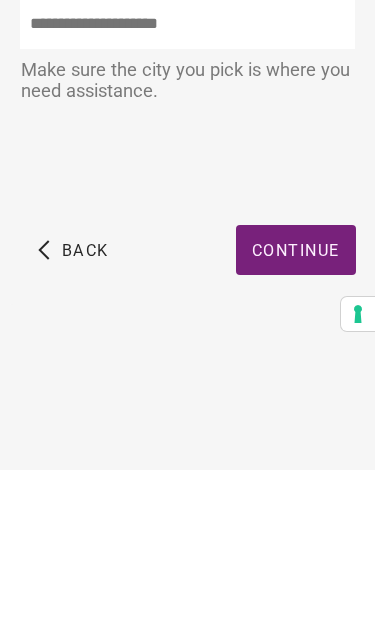 scroll, scrollTop: 0, scrollLeft: 0, axis: both 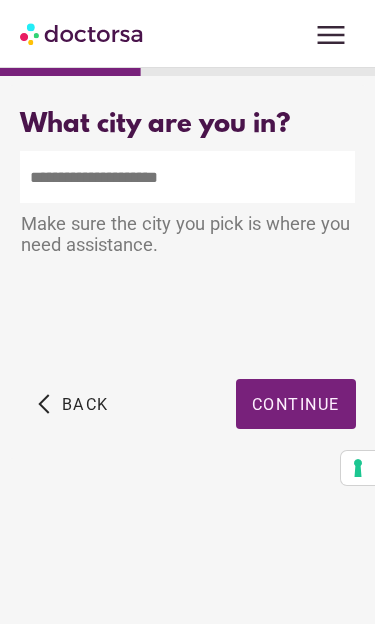 click at bounding box center (187, 177) 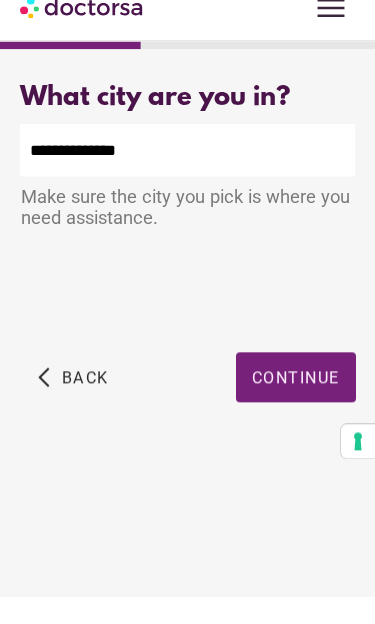 click on "Make sure the city you pick is where you need assistance." at bounding box center (187, 236) 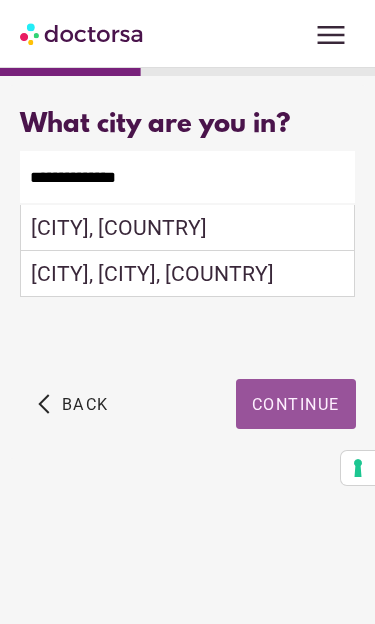 click on "Continue" at bounding box center [296, 404] 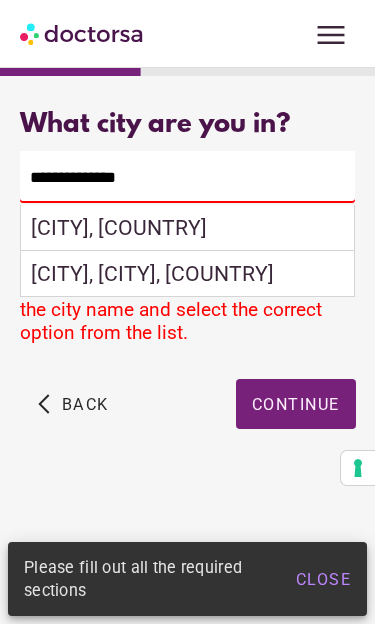 click on "Florence, Italy" at bounding box center [187, 228] 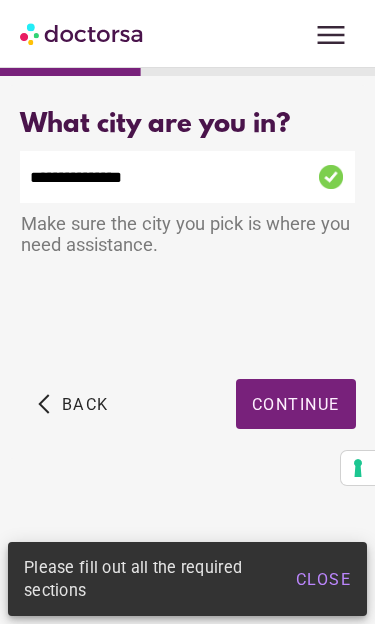 click on "Continue" at bounding box center (296, 404) 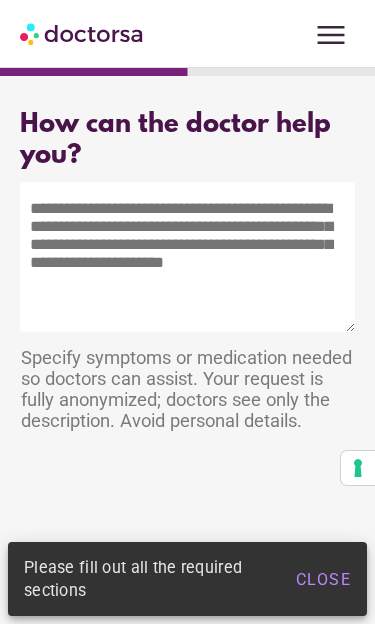 scroll, scrollTop: 27, scrollLeft: 0, axis: vertical 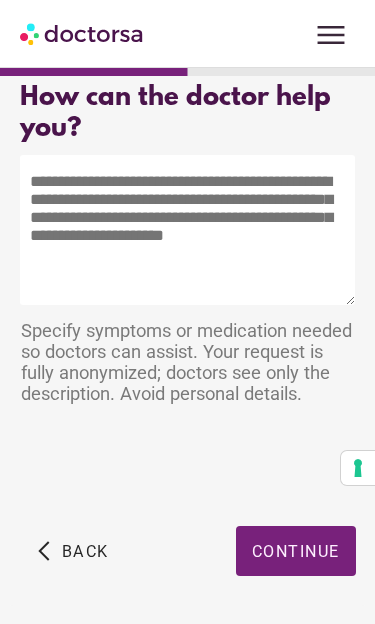 click at bounding box center (187, 230) 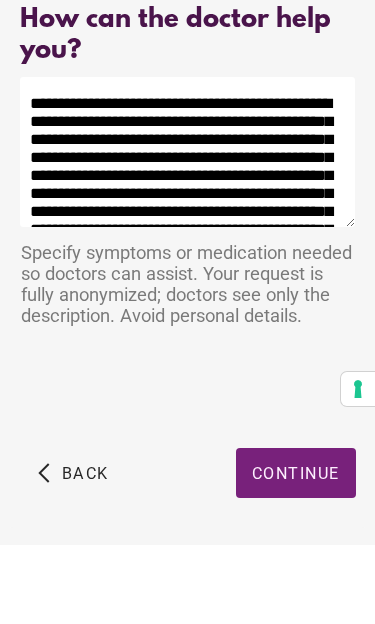 scroll, scrollTop: 0, scrollLeft: 0, axis: both 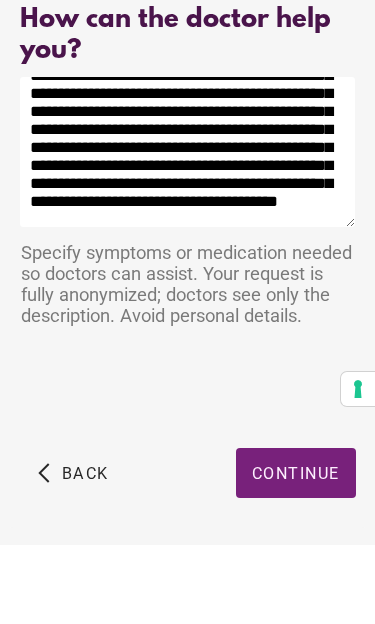 click on "**********" at bounding box center (187, 231) 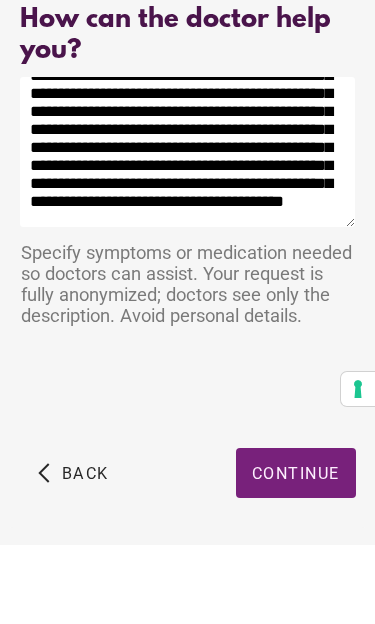 scroll, scrollTop: 157, scrollLeft: 0, axis: vertical 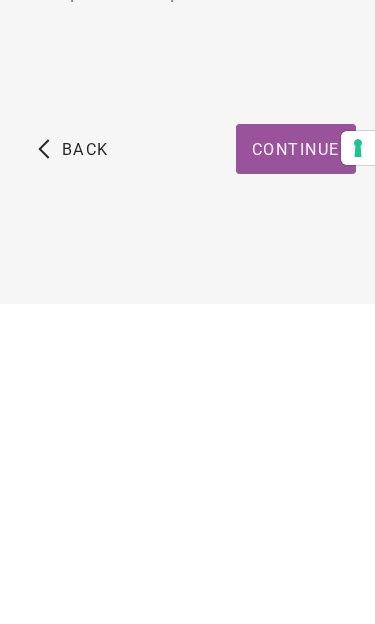 click on "Continue" at bounding box center (296, 469) 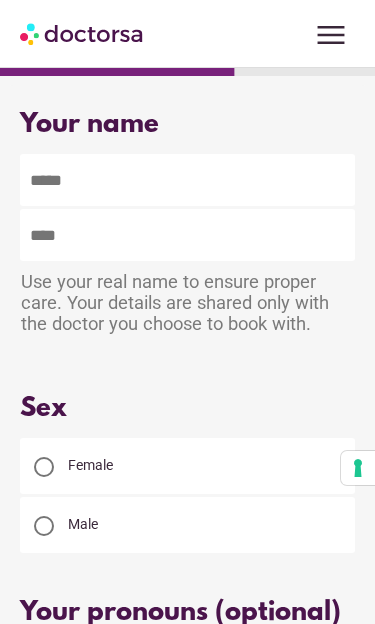 click at bounding box center (187, 180) 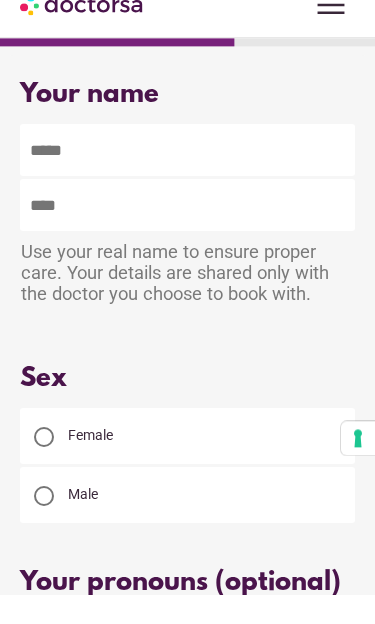 type on "*****" 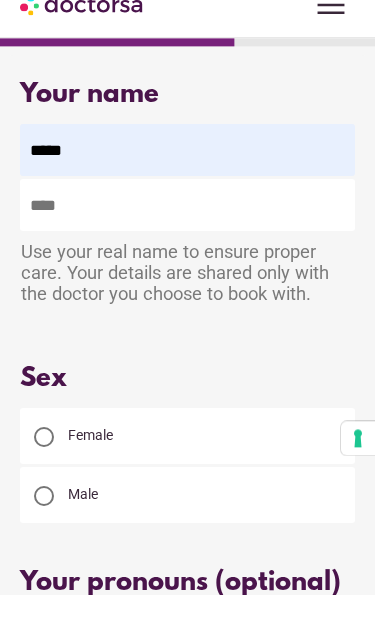 type on "*******" 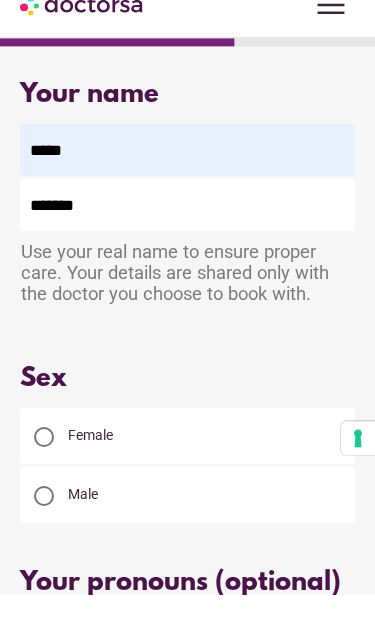 scroll, scrollTop: 30, scrollLeft: 0, axis: vertical 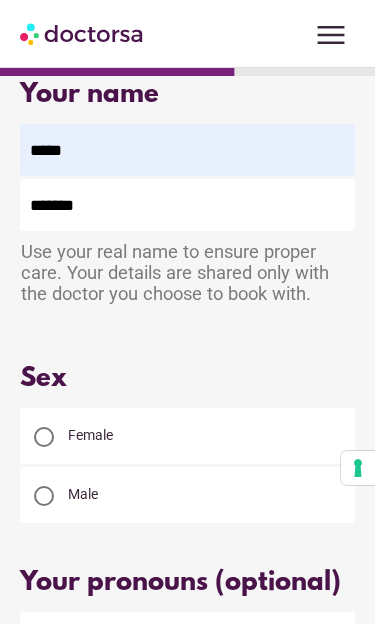 type on "**********" 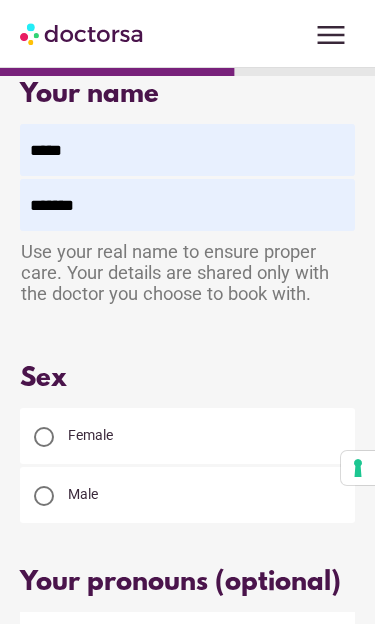 click on "Female" at bounding box center [187, 436] 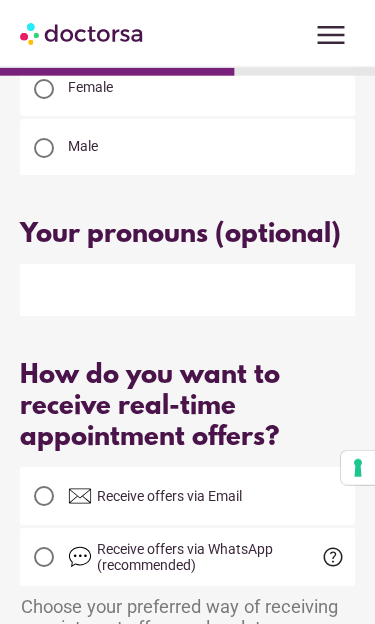 scroll, scrollTop: 410, scrollLeft: 0, axis: vertical 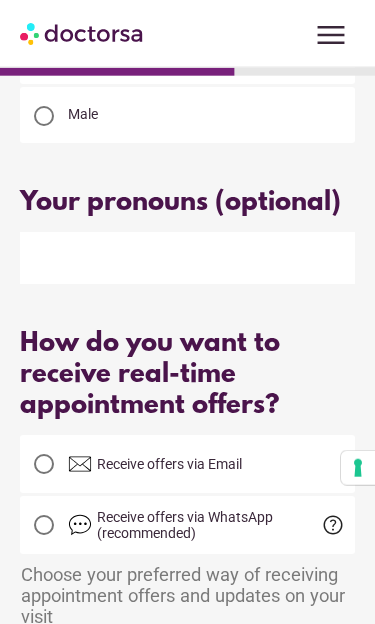 click on "Receive offers via Email" at bounding box center [169, 464] 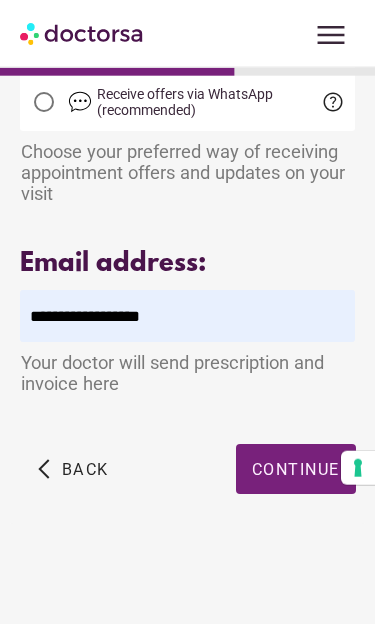 scroll, scrollTop: 892, scrollLeft: 0, axis: vertical 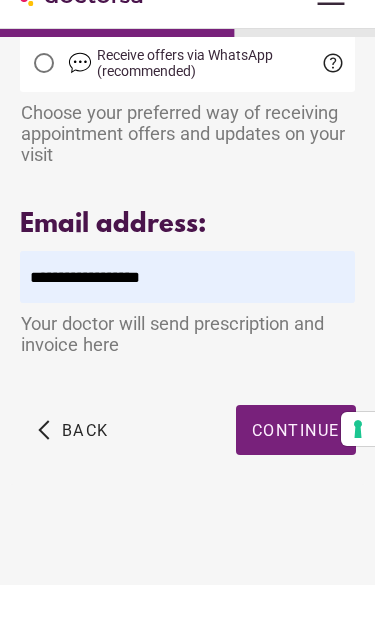 click on "Continue" at bounding box center (296, 469) 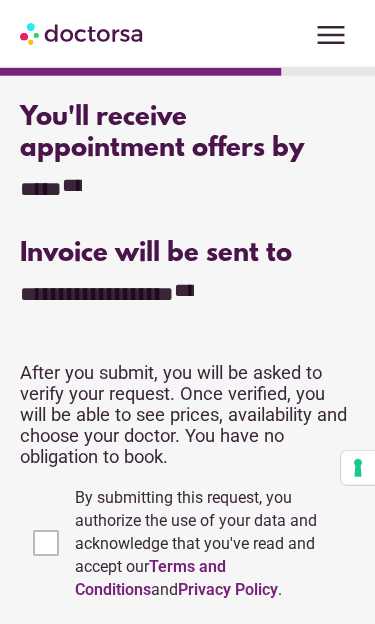 scroll, scrollTop: 935, scrollLeft: 0, axis: vertical 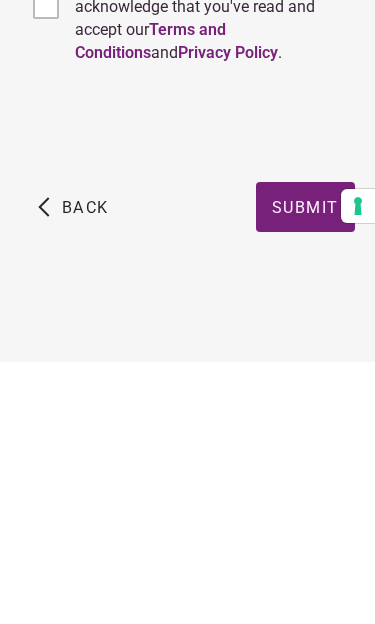 click on "Submit" at bounding box center (305, 468) 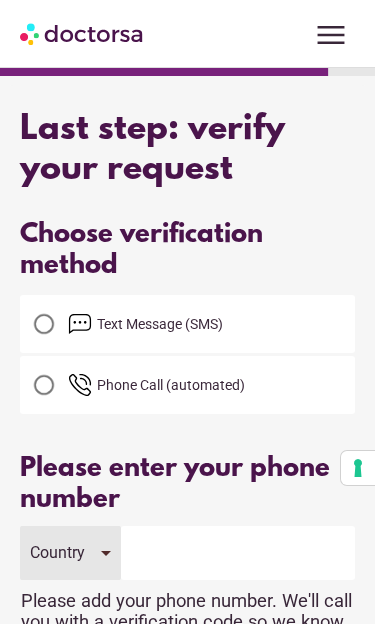 scroll, scrollTop: 0, scrollLeft: 0, axis: both 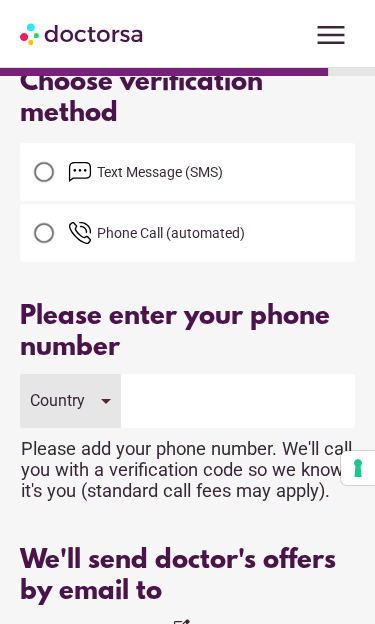 click on "Country" at bounding box center [70, 401] 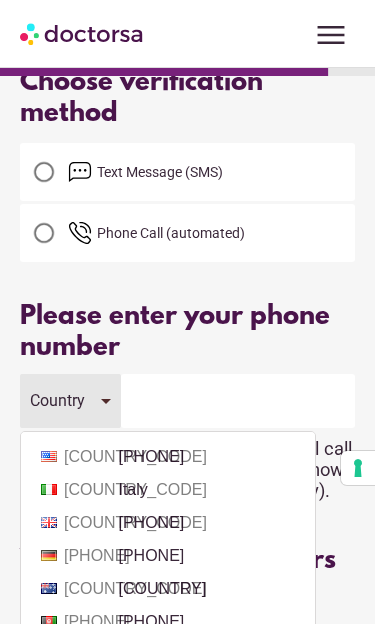click on "[PHONE] [COUNTRY]" at bounding box center (168, 457) 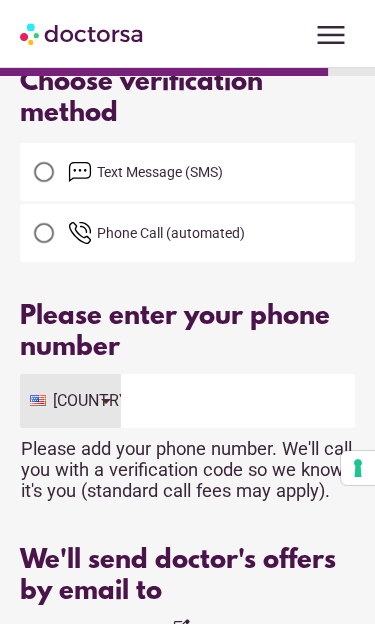 click at bounding box center (238, 401) 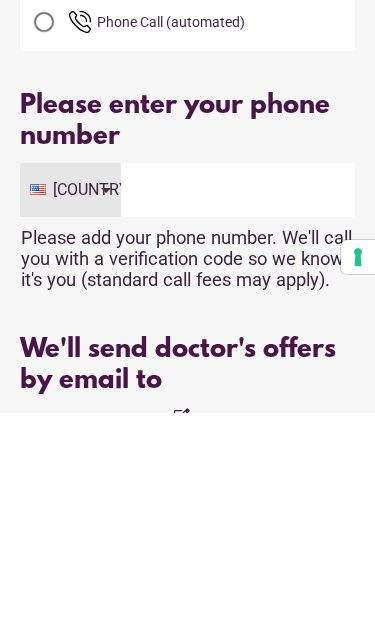 type on "**********" 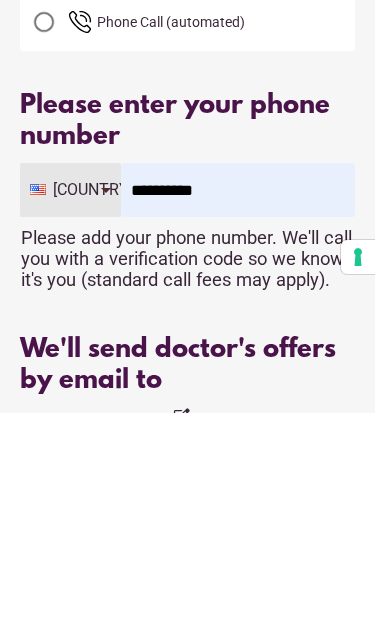 scroll, scrollTop: 363, scrollLeft: 0, axis: vertical 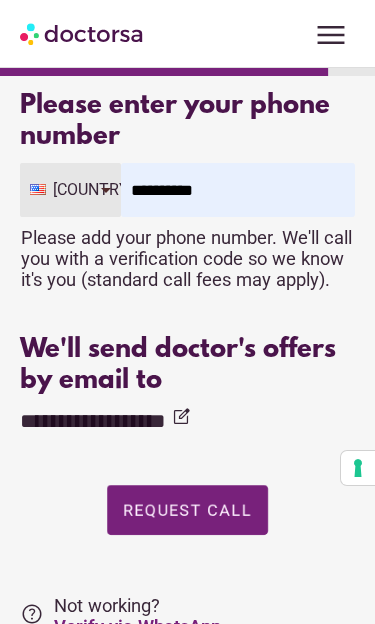click on "Request Call" at bounding box center [187, 510] 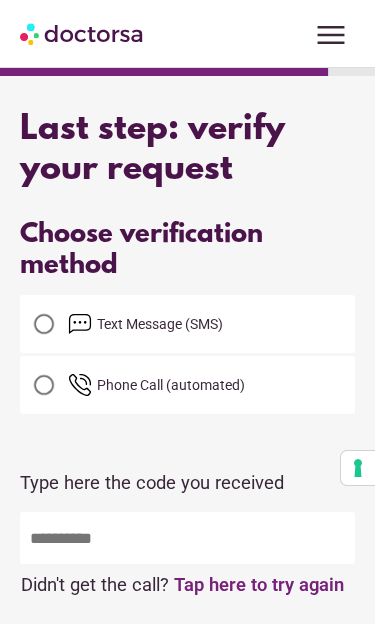 click at bounding box center (187, 538) 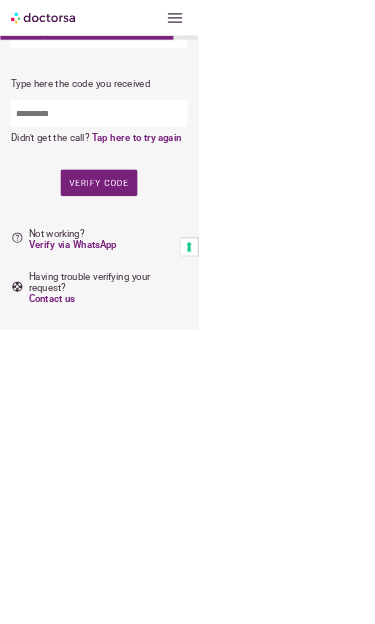 scroll, scrollTop: 310, scrollLeft: 0, axis: vertical 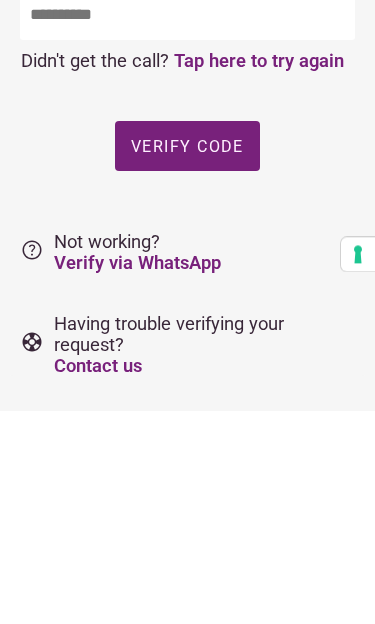 click on "Tap here to try again" at bounding box center (259, 274) 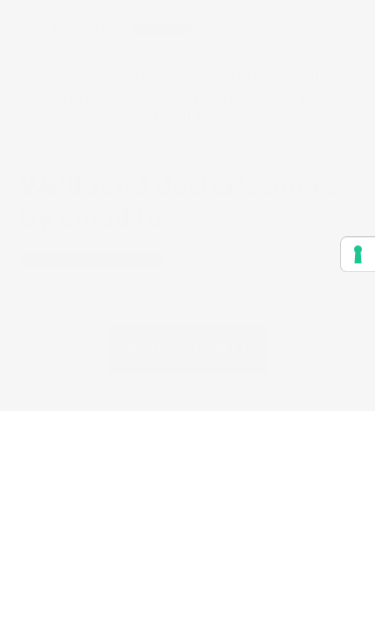 scroll, scrollTop: 524, scrollLeft: 0, axis: vertical 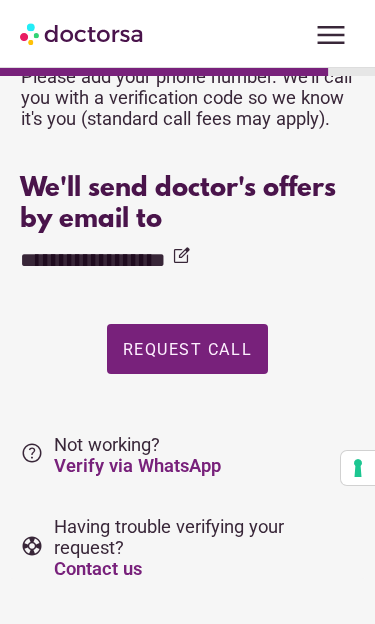 click on "Request Call" at bounding box center (187, 349) 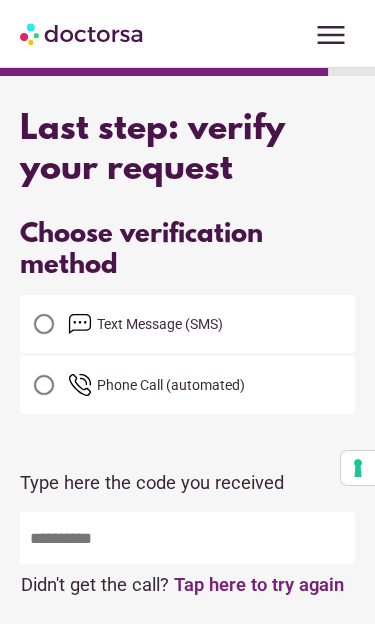 click at bounding box center [80, 385] 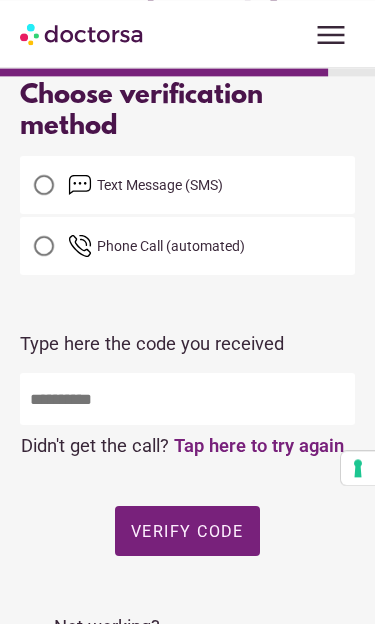 scroll, scrollTop: 146, scrollLeft: 0, axis: vertical 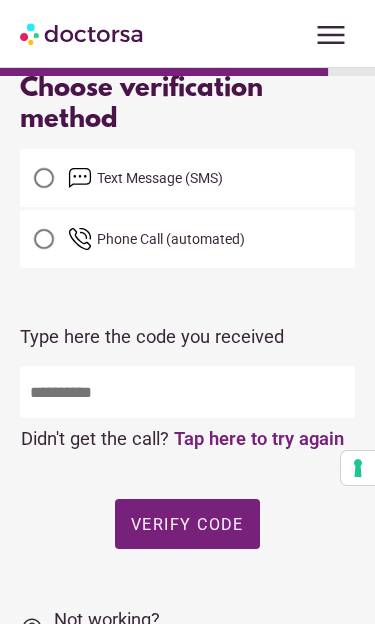 click on "Text Message (SMS)" at bounding box center [160, 178] 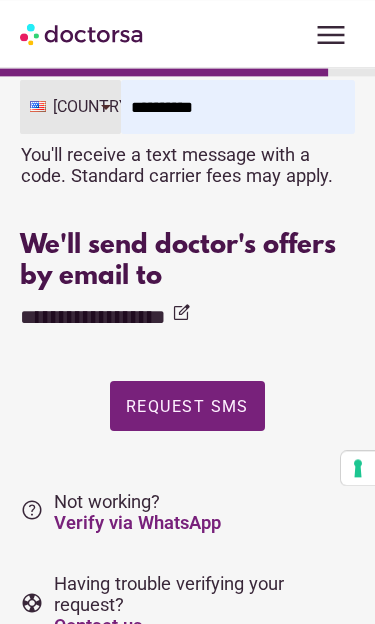 scroll, scrollTop: 446, scrollLeft: 0, axis: vertical 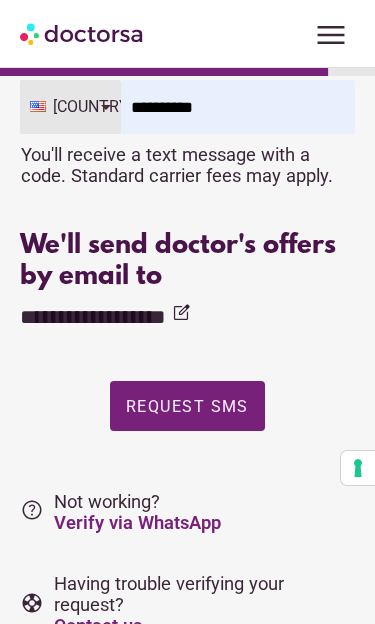 click at bounding box center [187, 406] 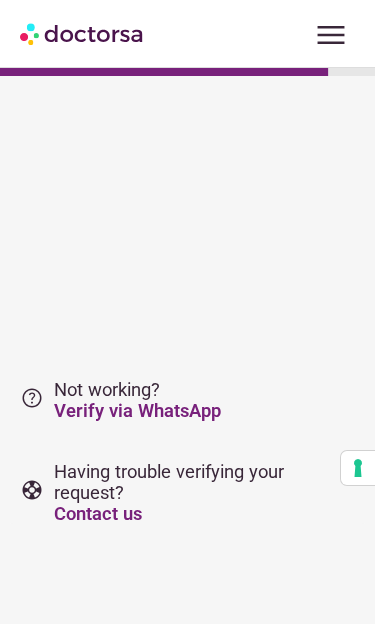 scroll, scrollTop: 0, scrollLeft: 0, axis: both 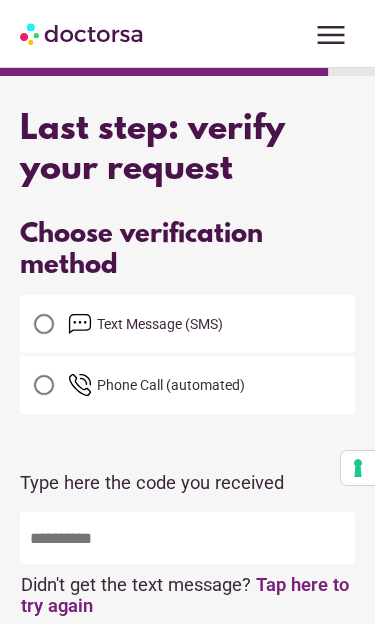 click at bounding box center [187, 538] 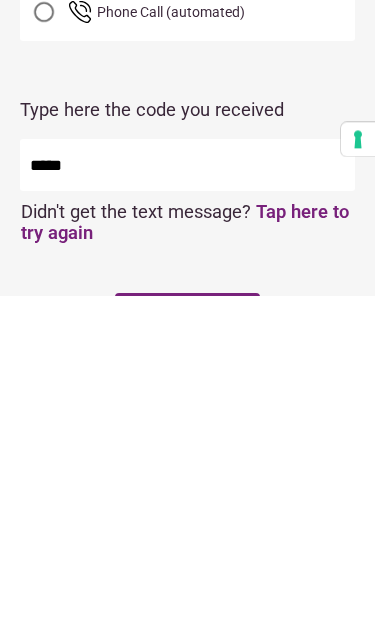 type on "*****" 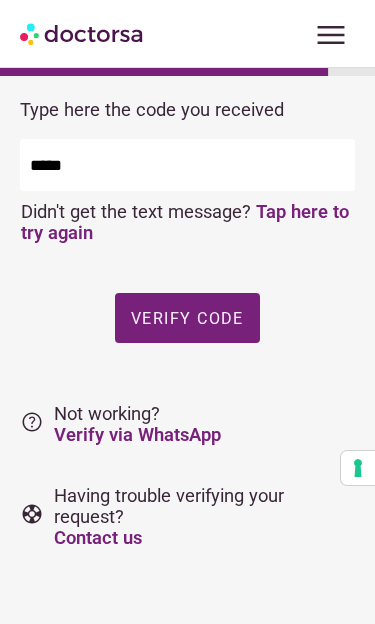 click on "Verify code" at bounding box center (187, 317) 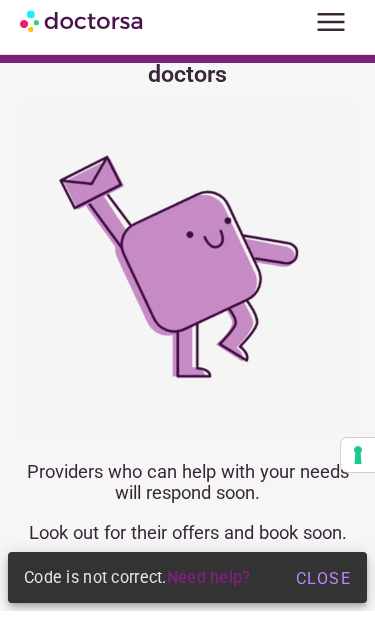 scroll, scrollTop: 219, scrollLeft: 0, axis: vertical 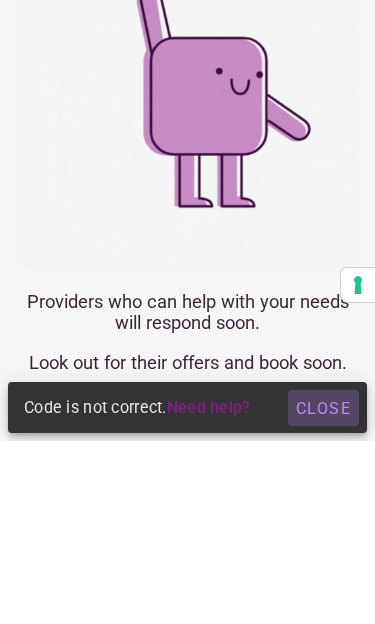 click on "Close" at bounding box center (323, 590) 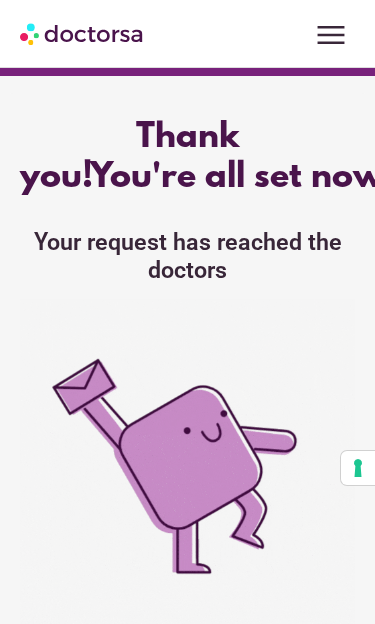 scroll, scrollTop: 0, scrollLeft: 0, axis: both 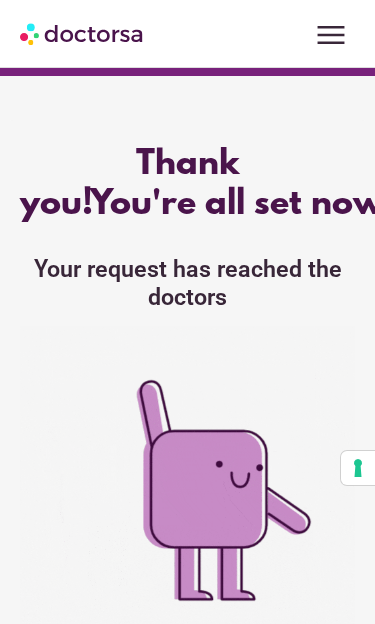 click on "menu" at bounding box center (331, 35) 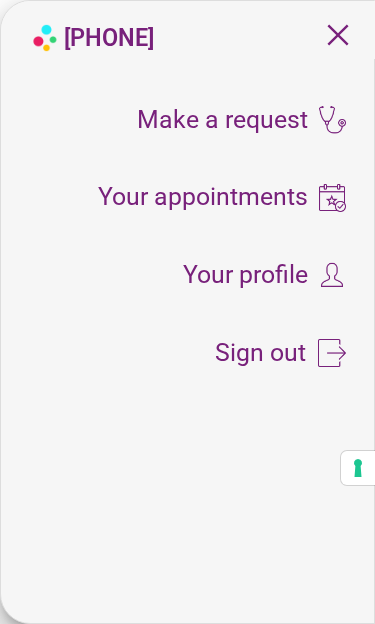 click on "Your appointments" at bounding box center [203, 197] 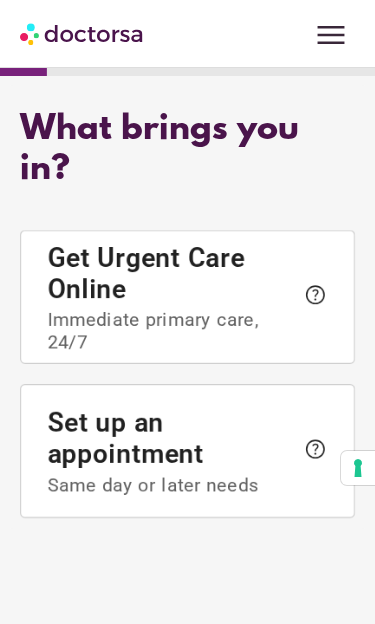 scroll, scrollTop: 0, scrollLeft: 0, axis: both 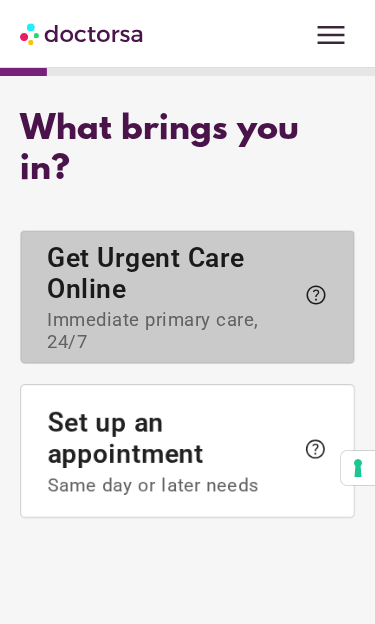click on "Immediate primary care, 24/7" at bounding box center [170, 331] 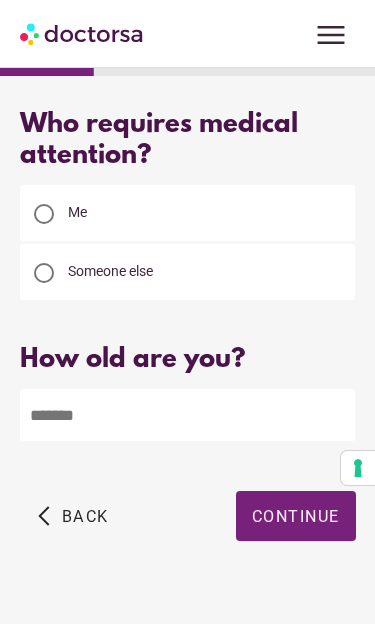 click at bounding box center [187, 415] 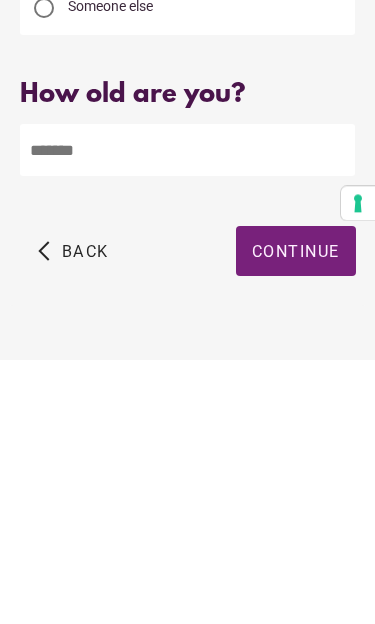 type on "**" 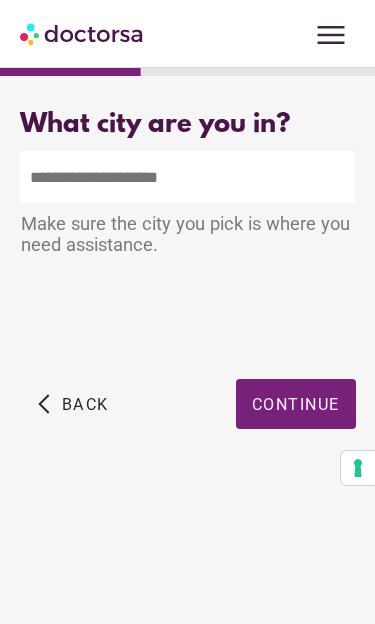 click at bounding box center (187, 177) 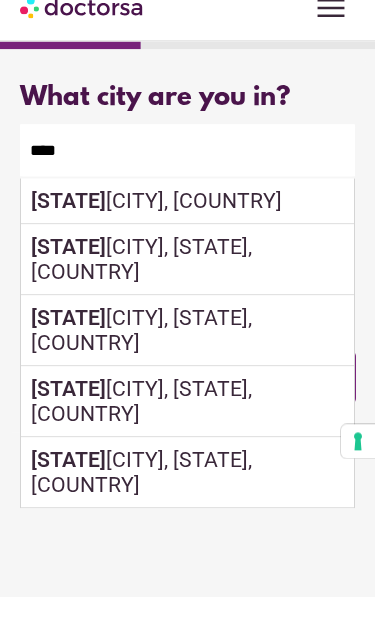 click on "Flor ence, Italy" at bounding box center (187, 228) 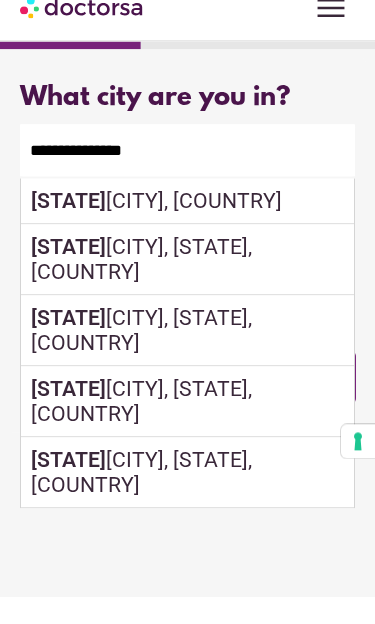scroll, scrollTop: 27, scrollLeft: 0, axis: vertical 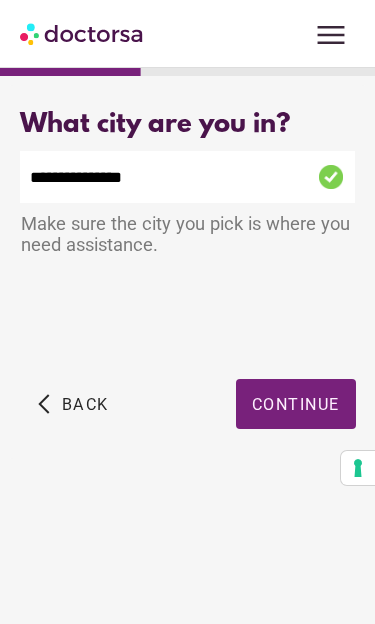 click on "Continue" at bounding box center [296, 404] 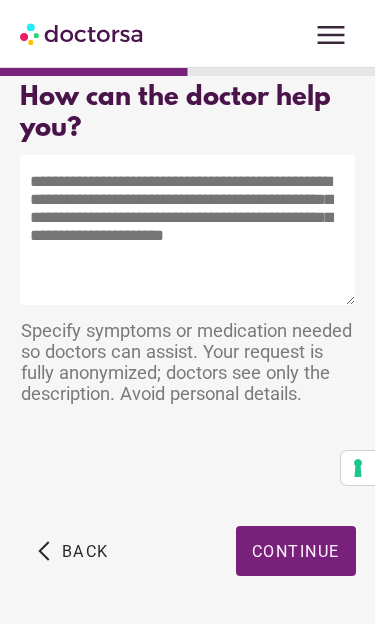 click at bounding box center (187, 230) 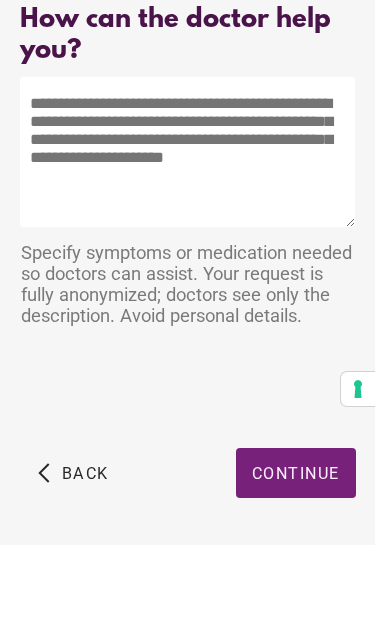 click at bounding box center [187, 231] 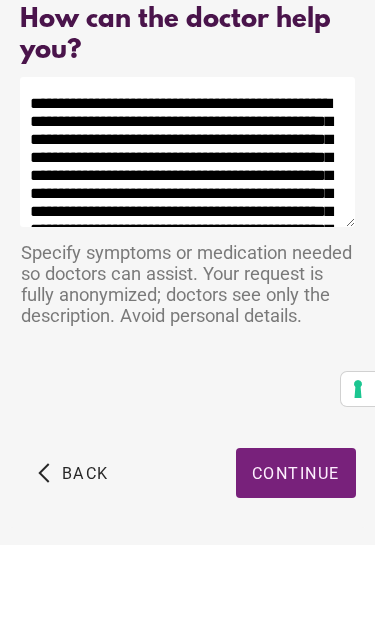 scroll, scrollTop: 136, scrollLeft: 0, axis: vertical 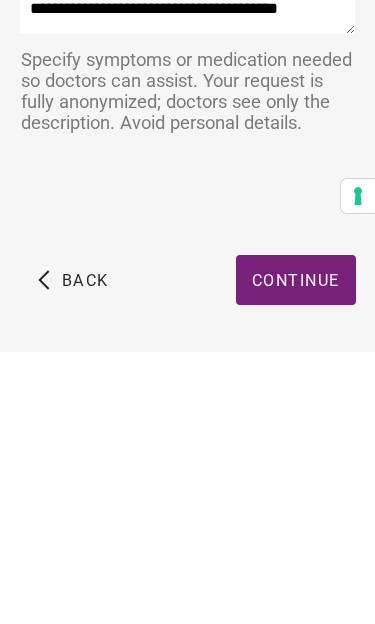 click on "Continue" at bounding box center (296, 552) 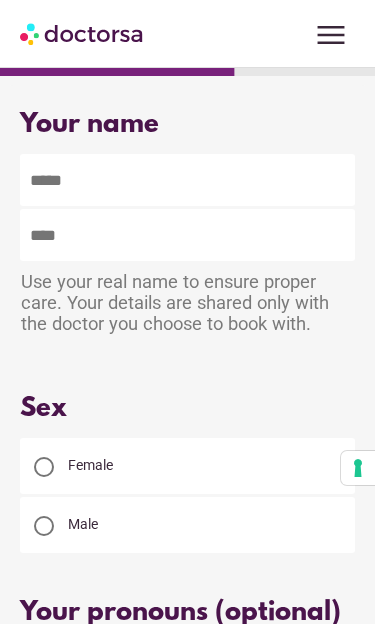 click at bounding box center [187, 180] 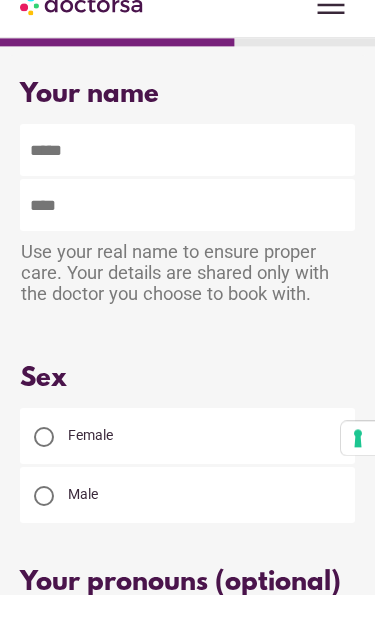 type on "*****" 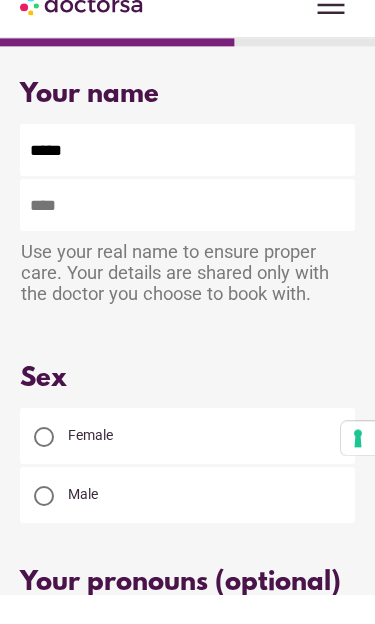 scroll, scrollTop: 30, scrollLeft: 0, axis: vertical 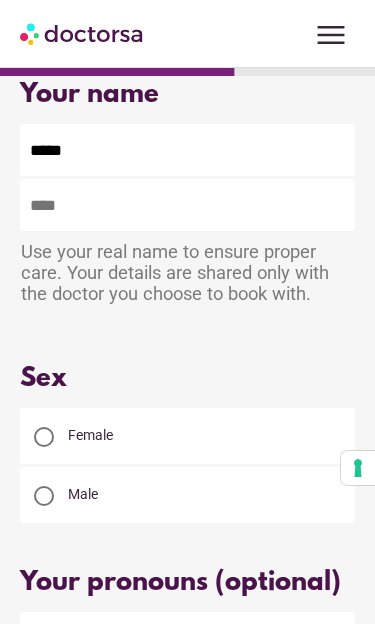 type on "*******" 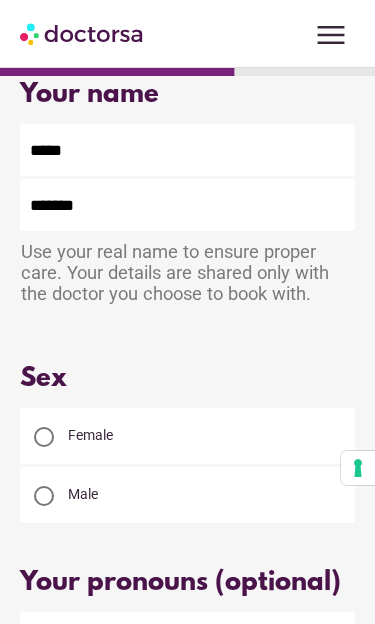 type on "**********" 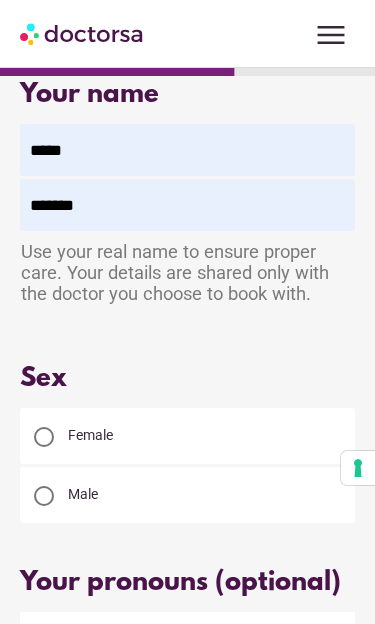 click on "Female" at bounding box center [187, 436] 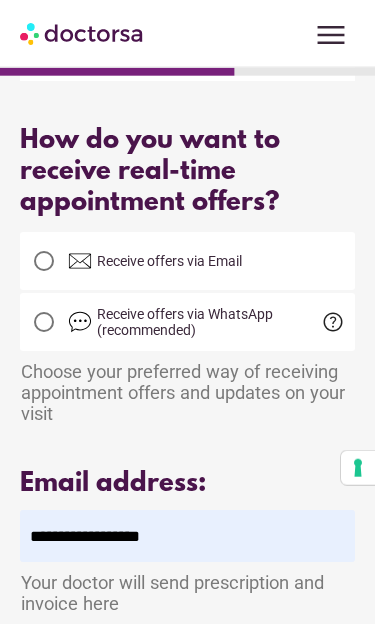 scroll, scrollTop: 616, scrollLeft: 0, axis: vertical 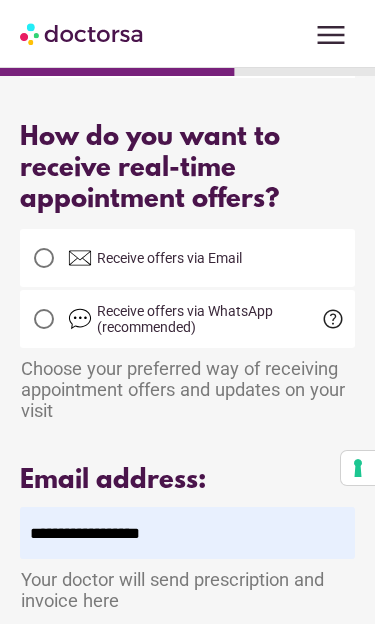 click at bounding box center [44, 258] 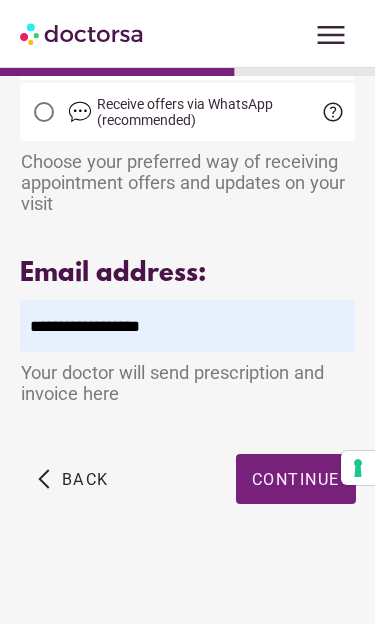 scroll, scrollTop: 823, scrollLeft: 0, axis: vertical 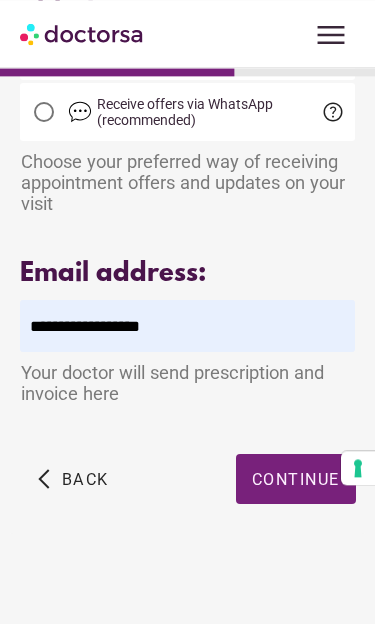 click on "Continue" at bounding box center [296, 479] 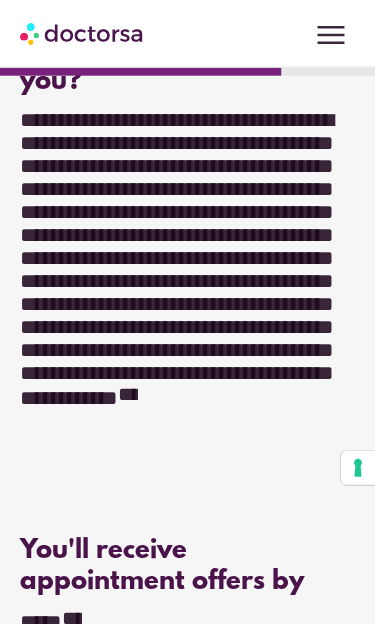 scroll, scrollTop: 504, scrollLeft: 0, axis: vertical 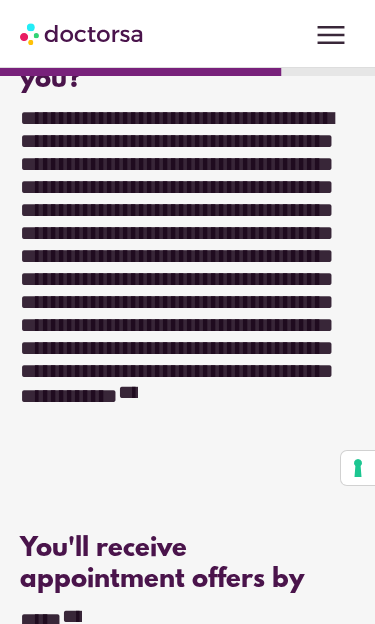 click on "**********" at bounding box center (187, 302) 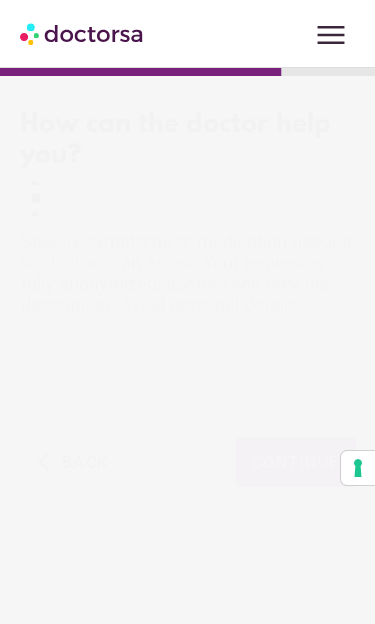 scroll, scrollTop: 0, scrollLeft: 0, axis: both 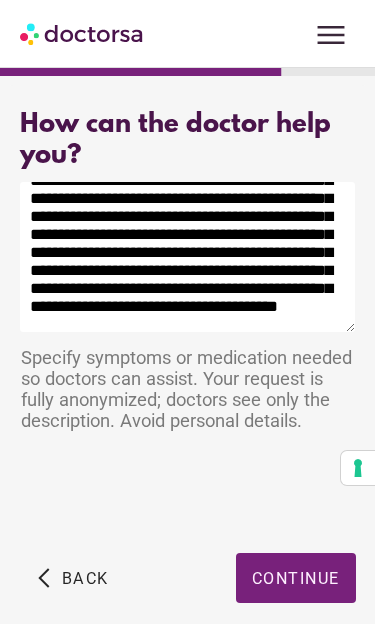 click on "**********" at bounding box center (187, 257) 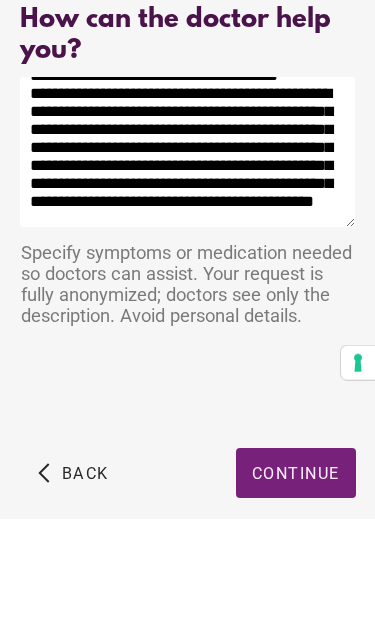 scroll, scrollTop: 308, scrollLeft: 0, axis: vertical 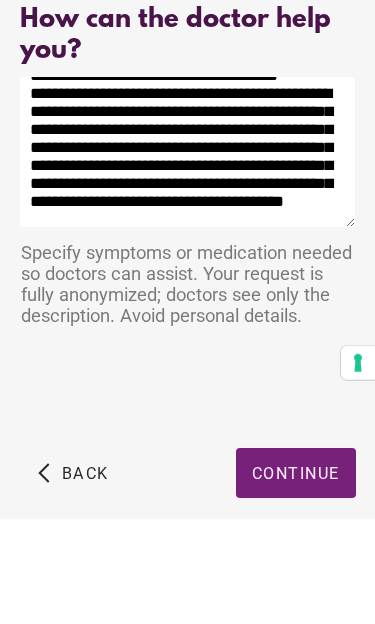 type on "**********" 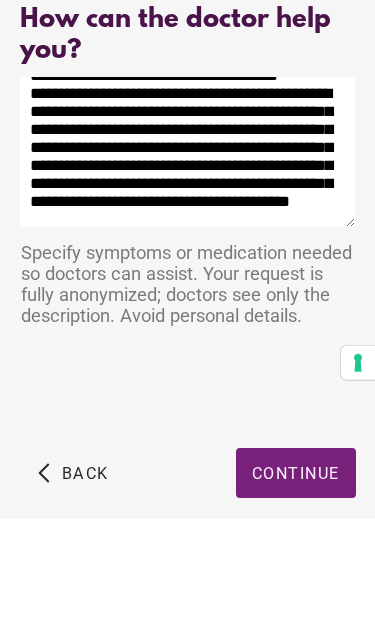 scroll, scrollTop: 346, scrollLeft: 0, axis: vertical 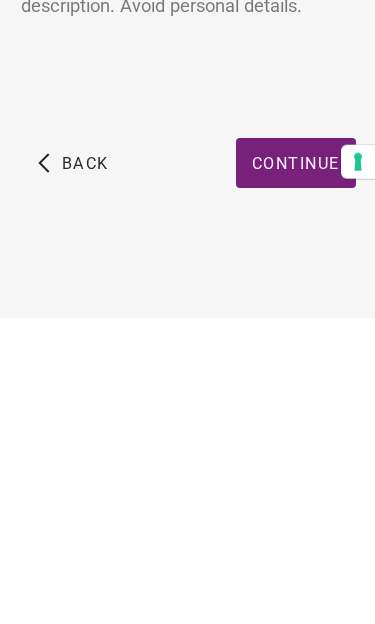 click on "Continue" at bounding box center [296, 469] 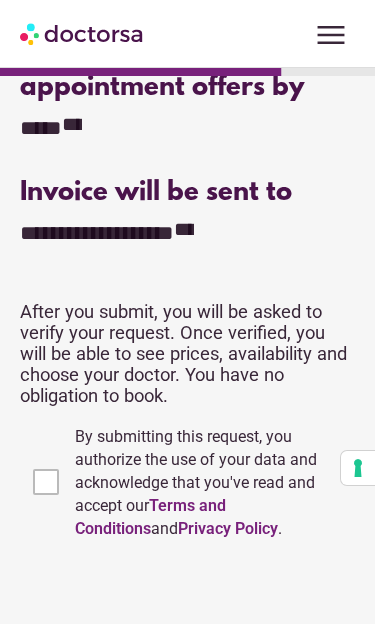 scroll, scrollTop: 1271, scrollLeft: 0, axis: vertical 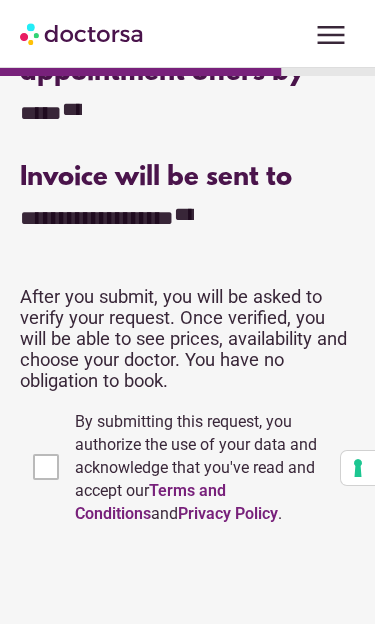 click on "Submit" at bounding box center [305, 667] 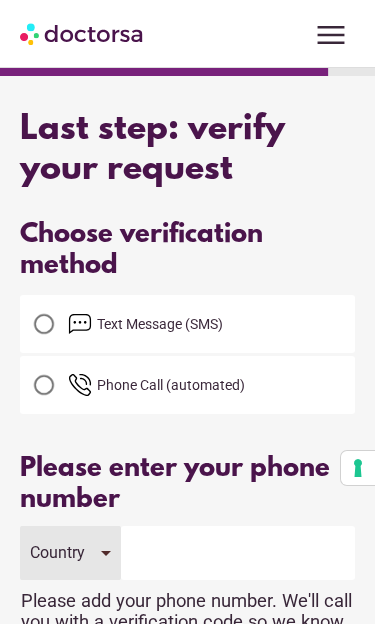 scroll, scrollTop: 0, scrollLeft: 0, axis: both 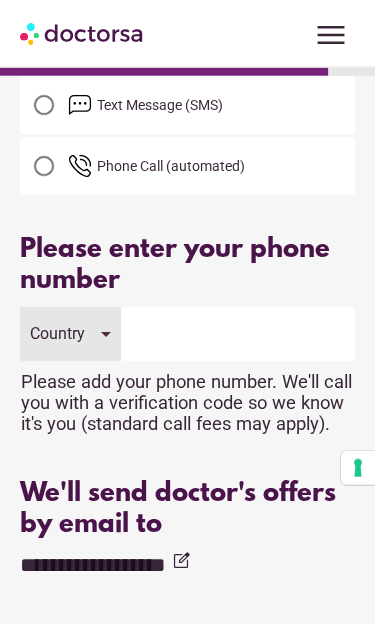 click on "Country" at bounding box center [70, 334] 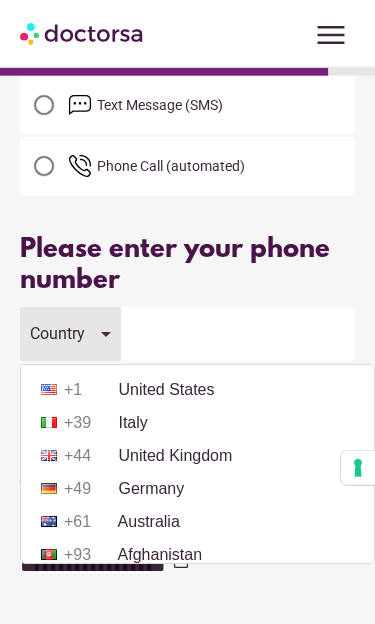 scroll, scrollTop: 219, scrollLeft: 0, axis: vertical 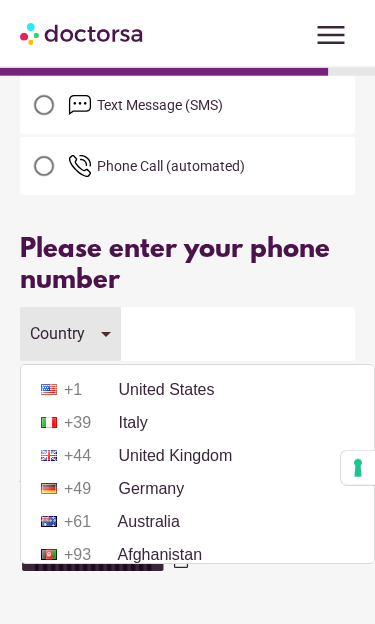 click on "+1   United States" at bounding box center (197, 390) 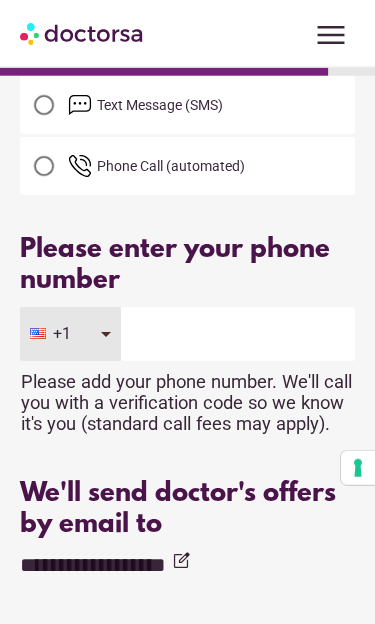 click at bounding box center [238, 334] 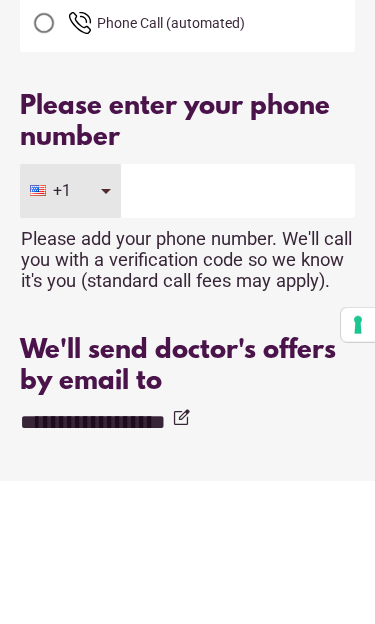 type on "**********" 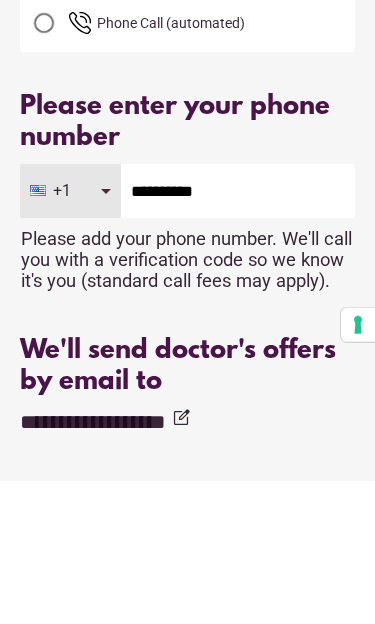 scroll, scrollTop: 363, scrollLeft: 0, axis: vertical 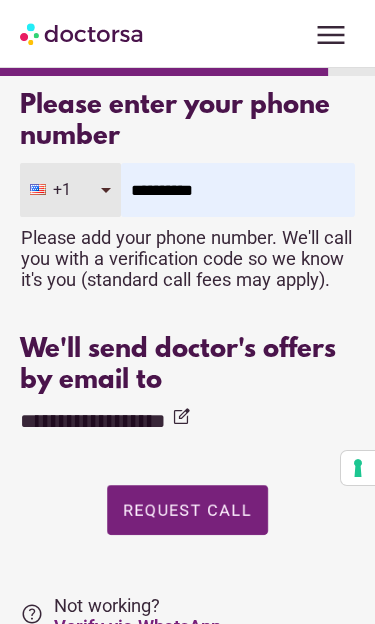 click on "Request Call" at bounding box center [187, 510] 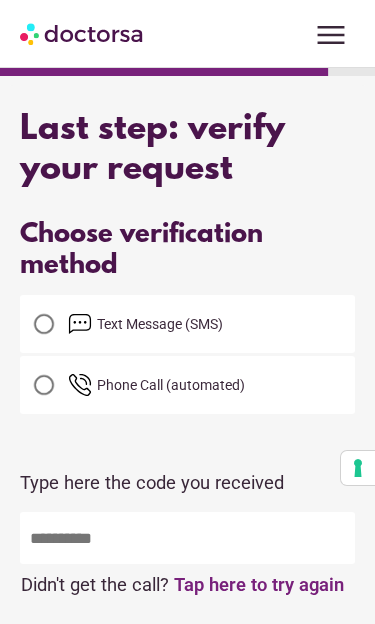 click at bounding box center [44, 385] 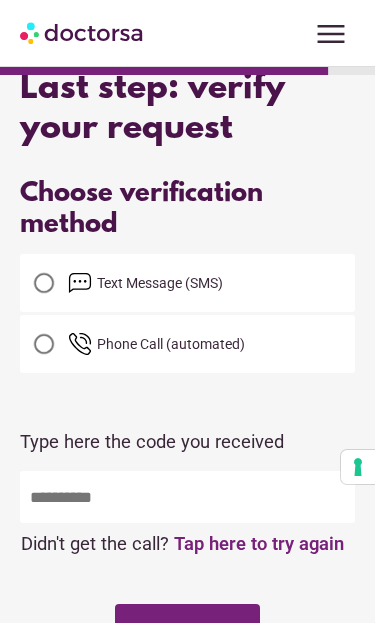 click at bounding box center [187, 498] 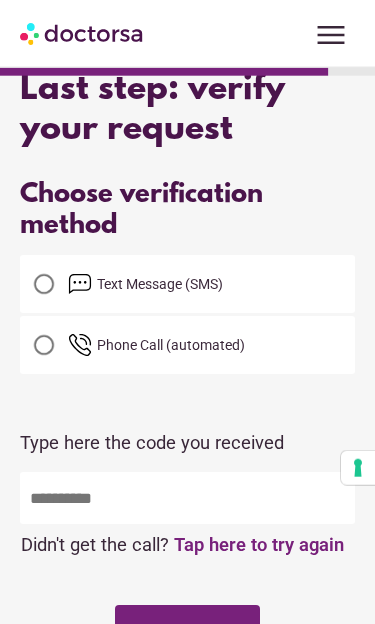 scroll, scrollTop: 67, scrollLeft: 0, axis: vertical 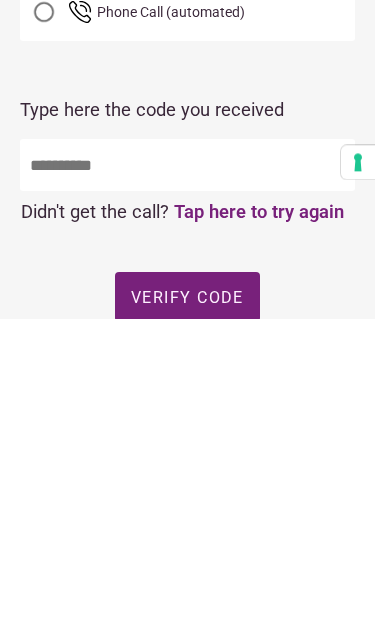 click on "Tap here to try again" at bounding box center [259, 517] 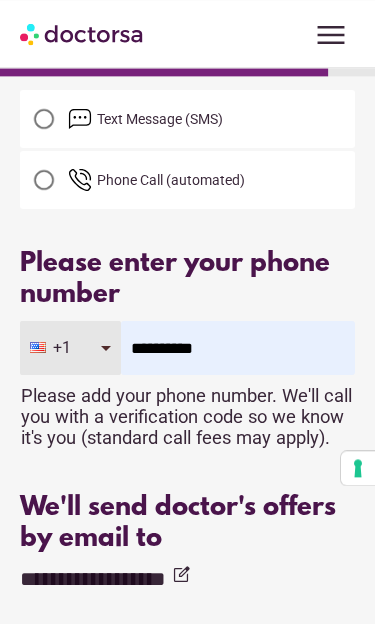 scroll, scrollTop: 205, scrollLeft: 0, axis: vertical 